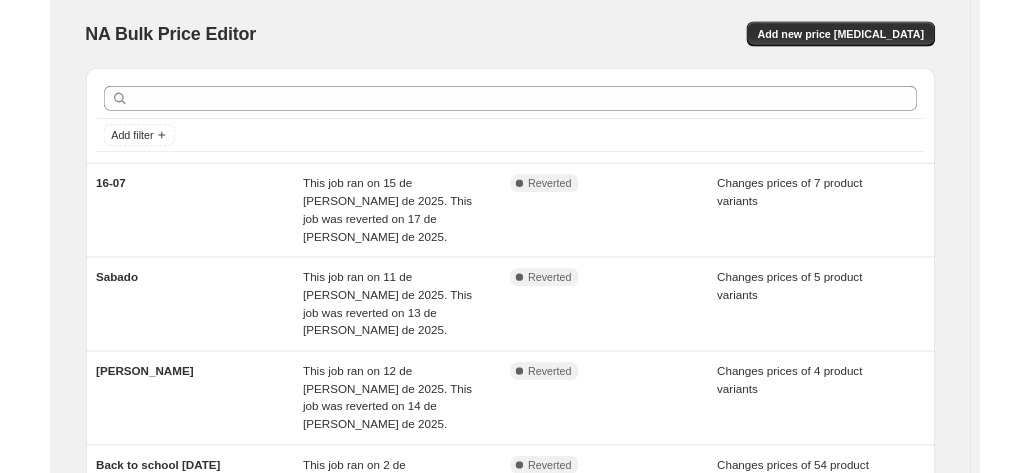 scroll, scrollTop: 0, scrollLeft: 0, axis: both 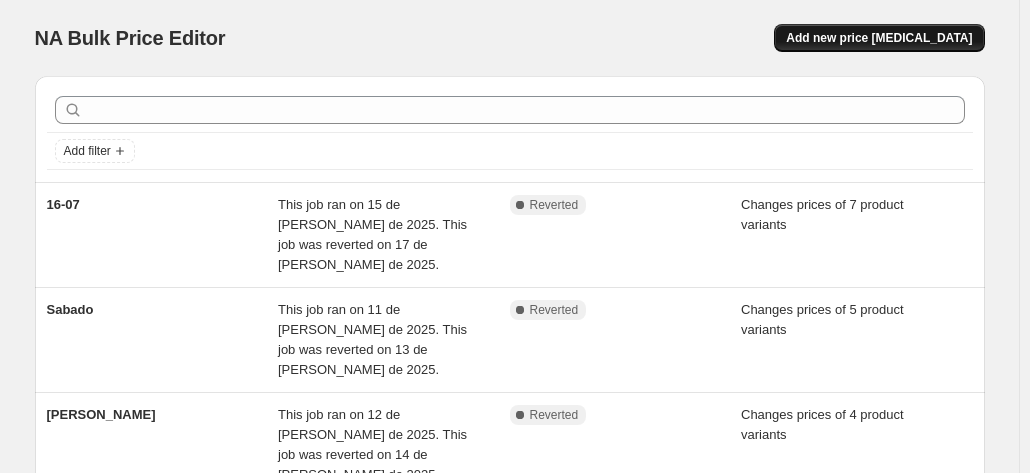 click on "Add new price [MEDICAL_DATA]" at bounding box center (879, 38) 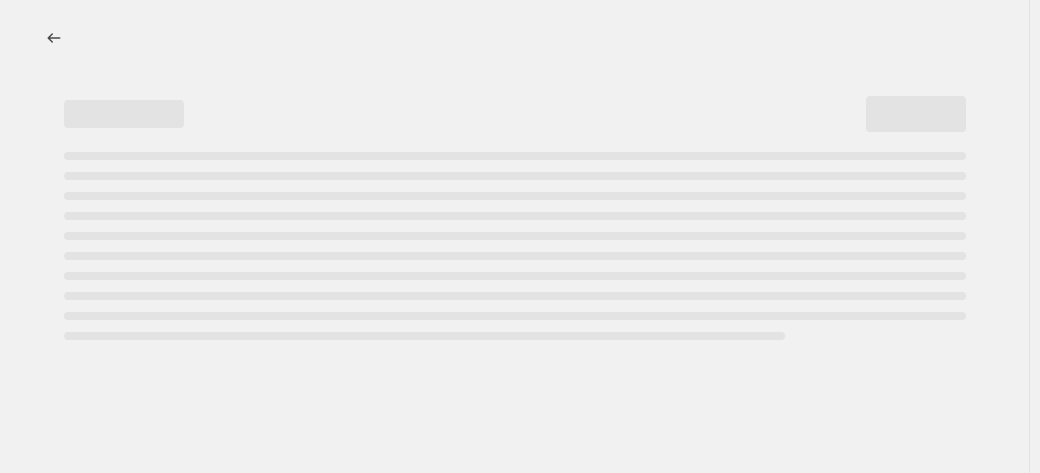 select on "percentage" 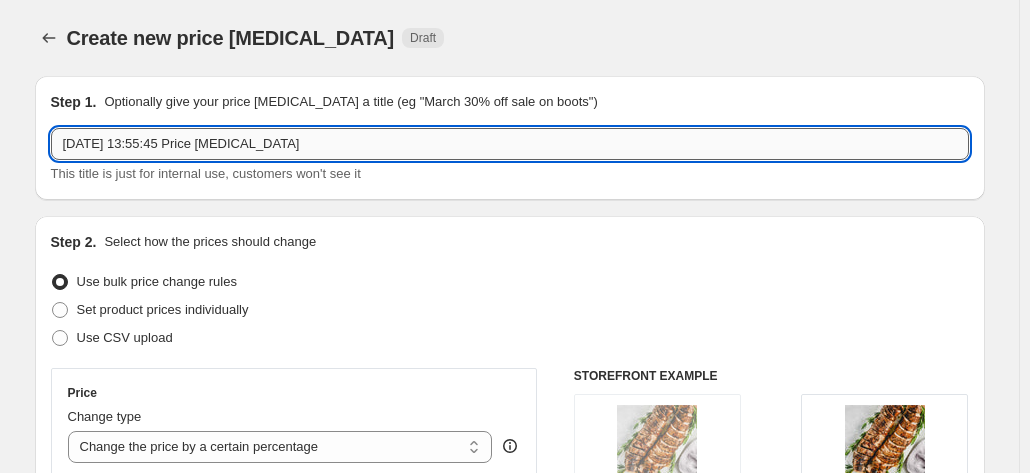 click on "[DATE] 13:55:45 Price [MEDICAL_DATA]" at bounding box center [510, 144] 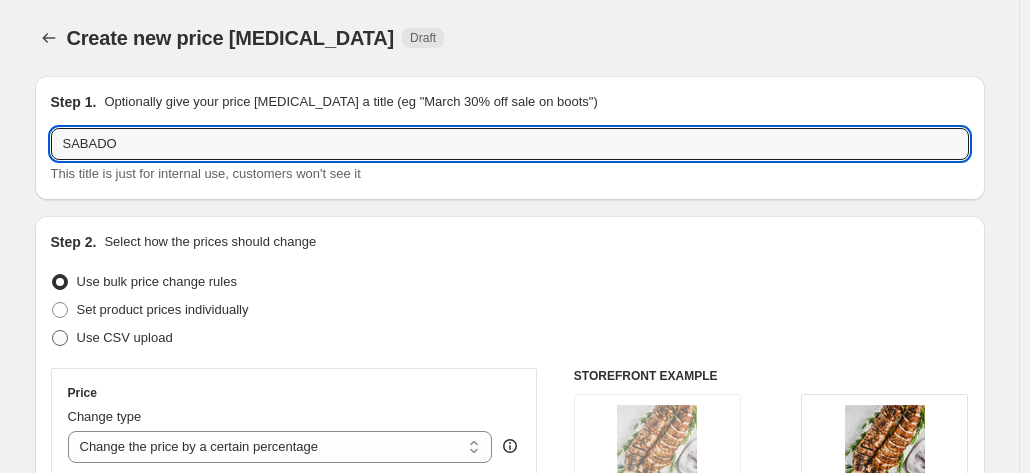 type on "SABADO" 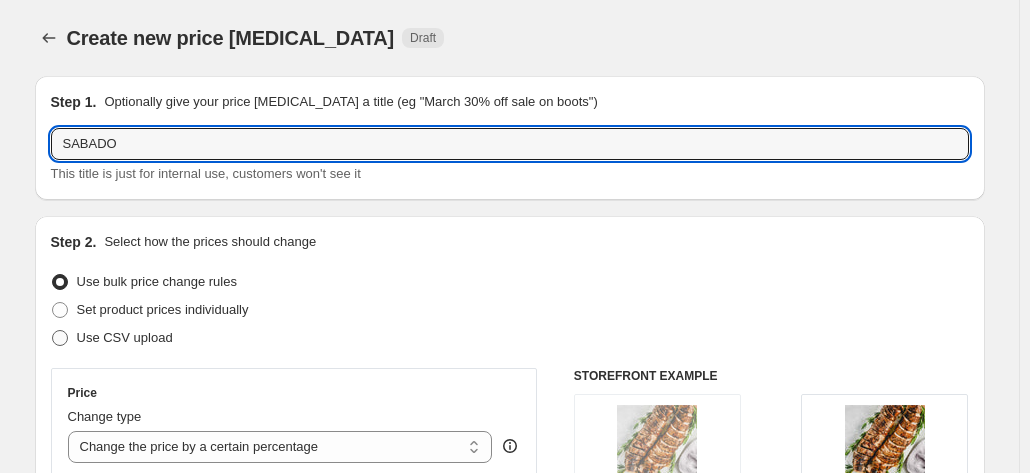 radio on "true" 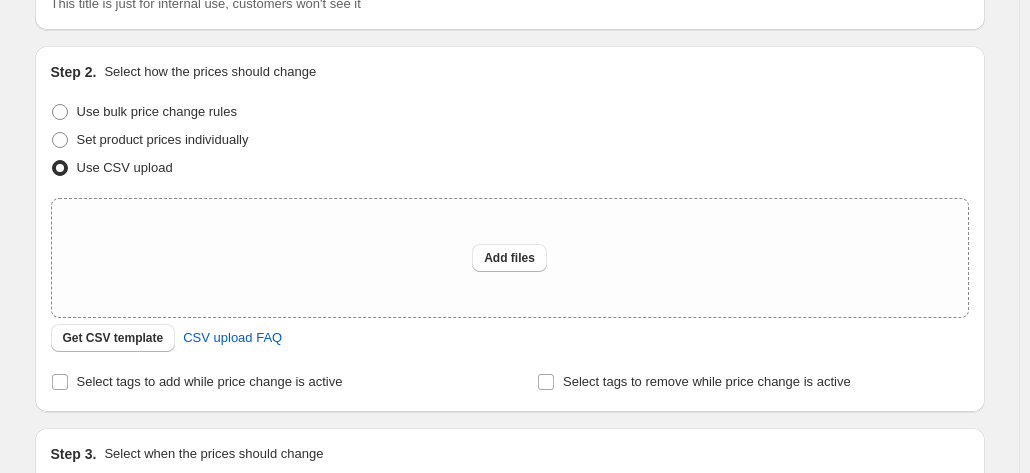 scroll, scrollTop: 178, scrollLeft: 0, axis: vertical 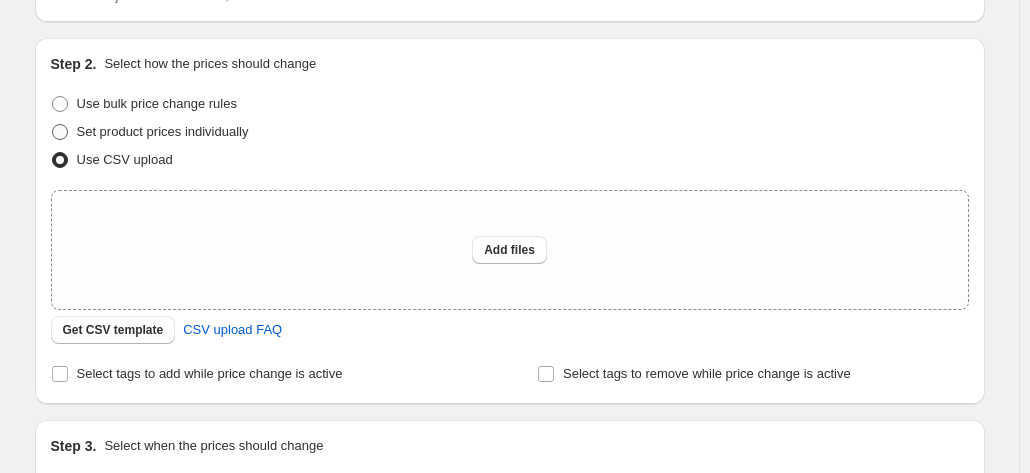 click on "Set product prices individually" at bounding box center (163, 131) 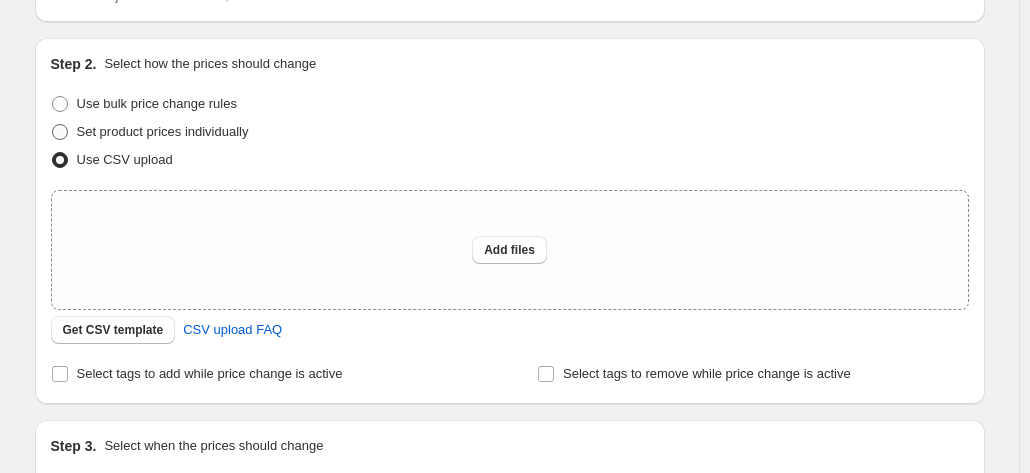 radio on "true" 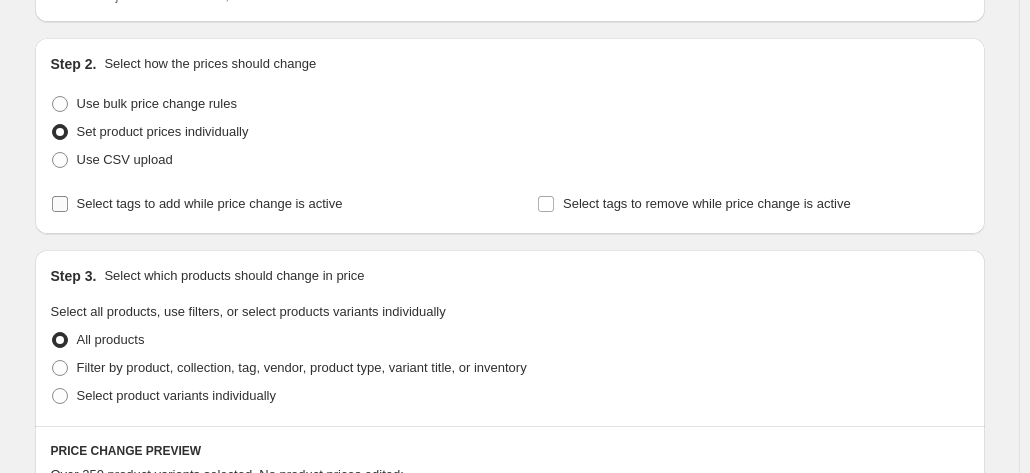 click on "Select tags to add while price change is active" at bounding box center (210, 203) 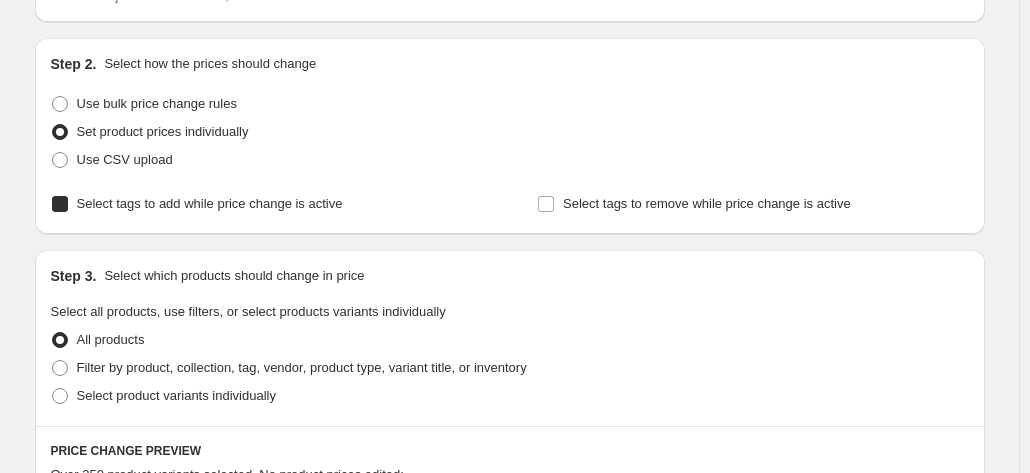 checkbox on "true" 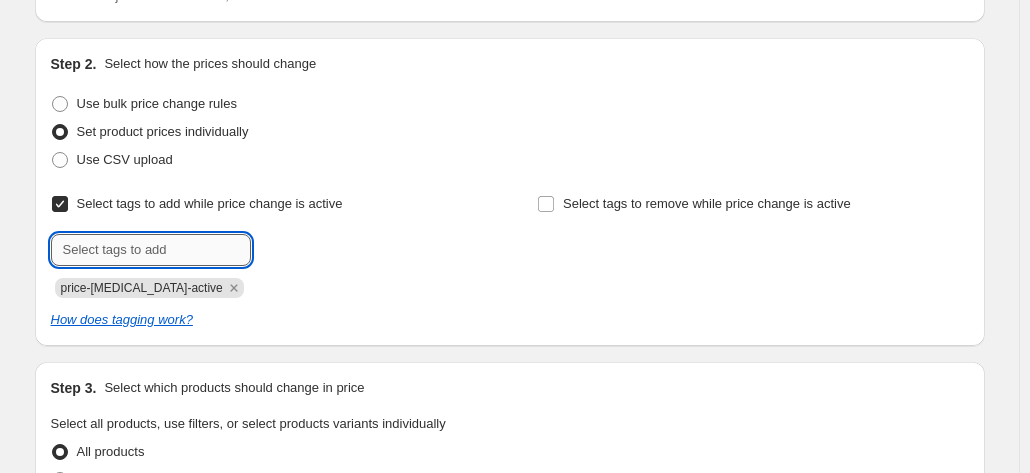 click at bounding box center [151, 250] 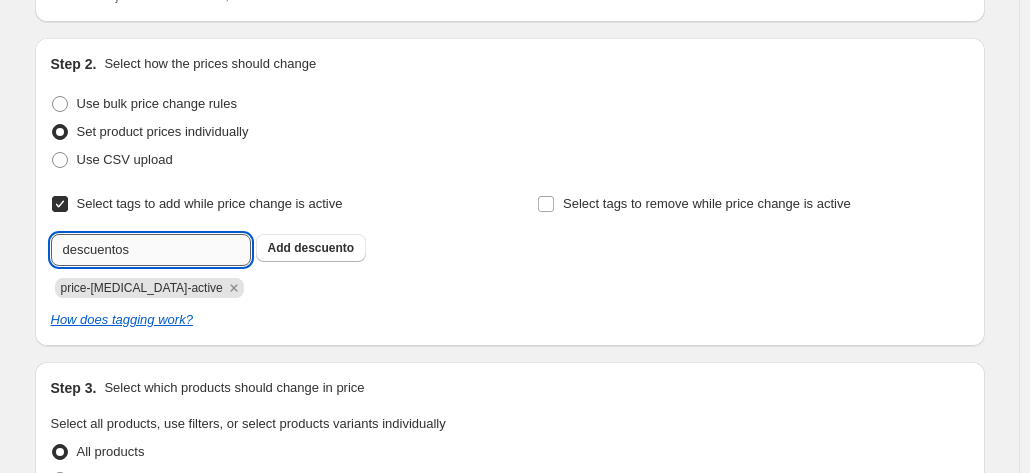 type on "descuentos" 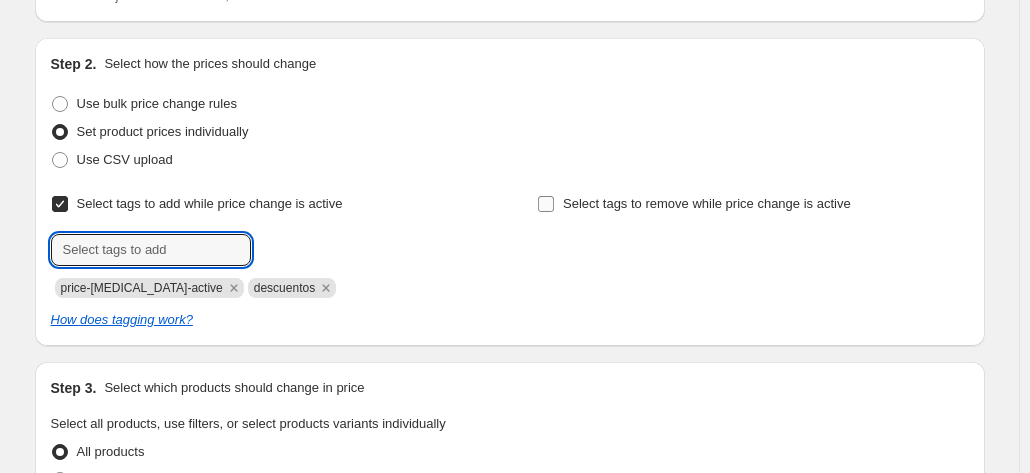 click on "Select tags to remove while price change is active" at bounding box center [707, 203] 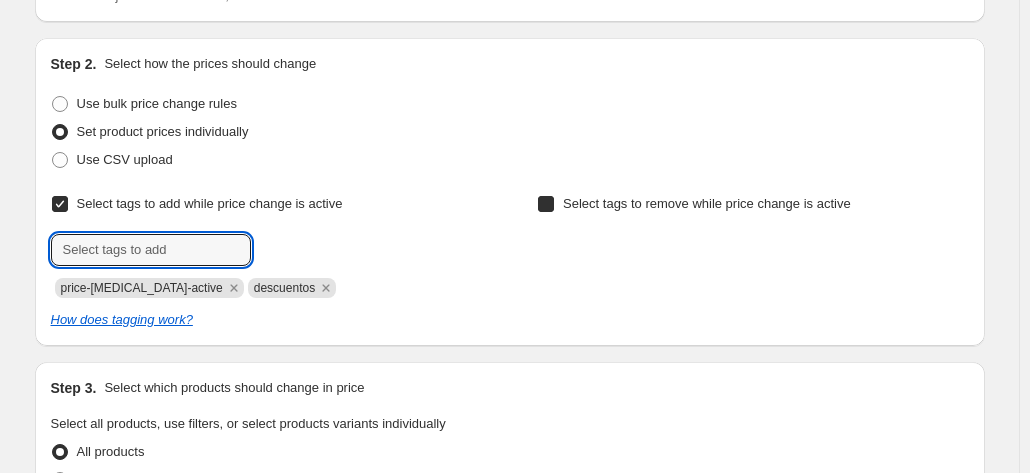 checkbox on "true" 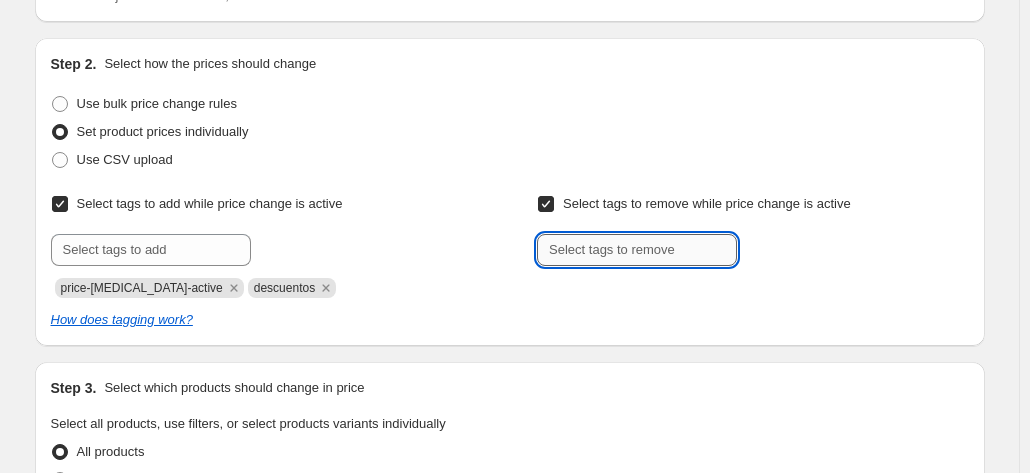 click at bounding box center [637, 250] 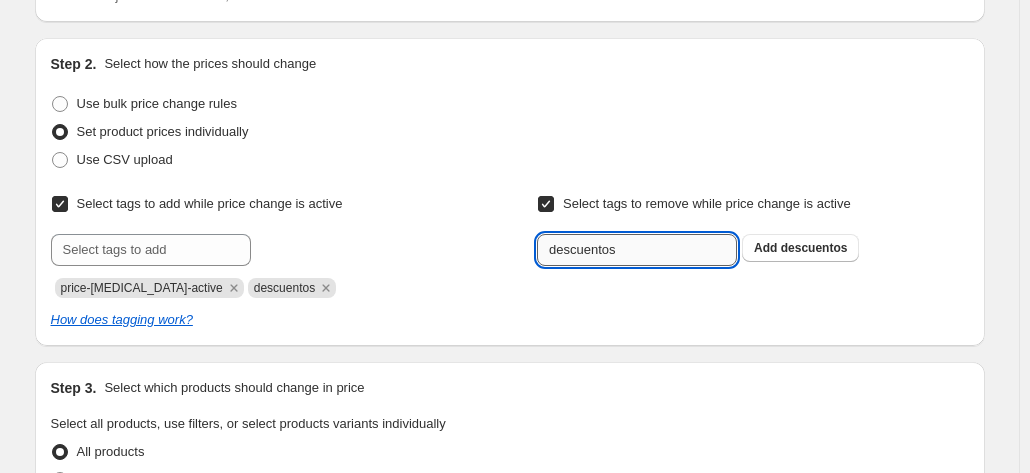 type on "descuentos" 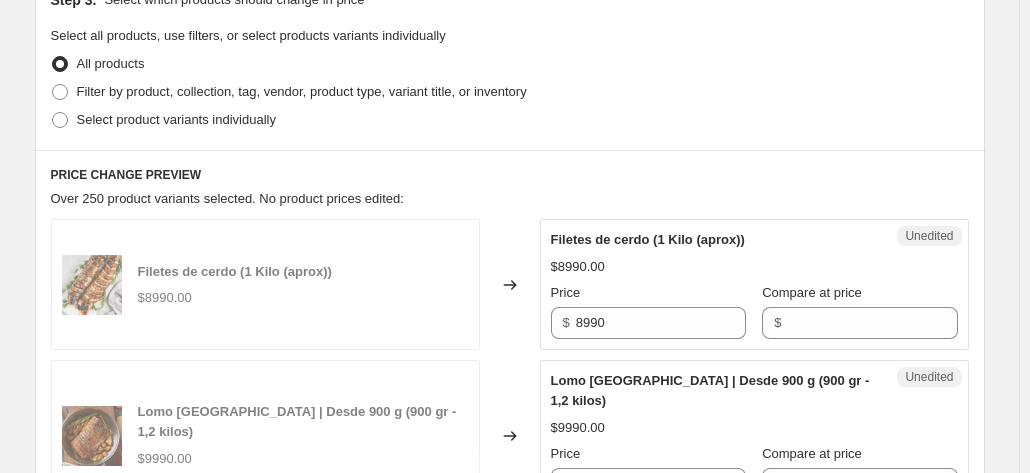 scroll, scrollTop: 622, scrollLeft: 0, axis: vertical 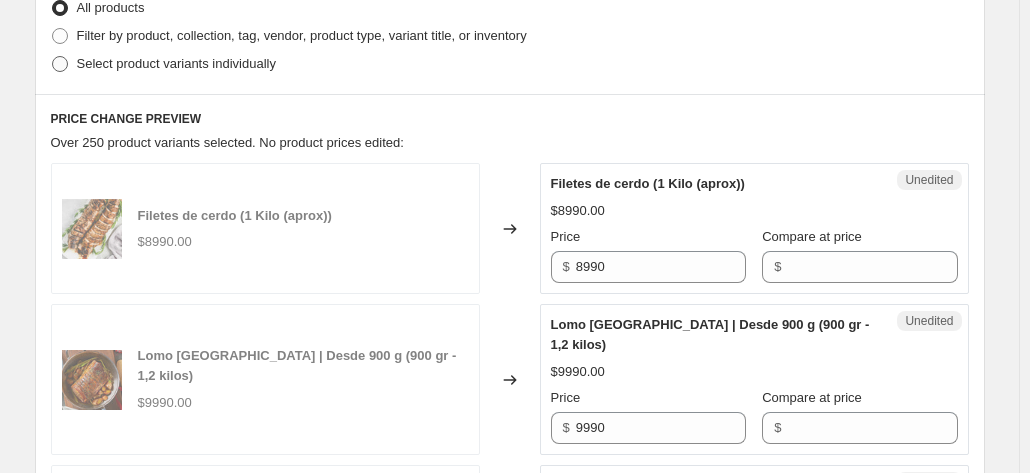 click on "Select product variants individually" at bounding box center (176, 63) 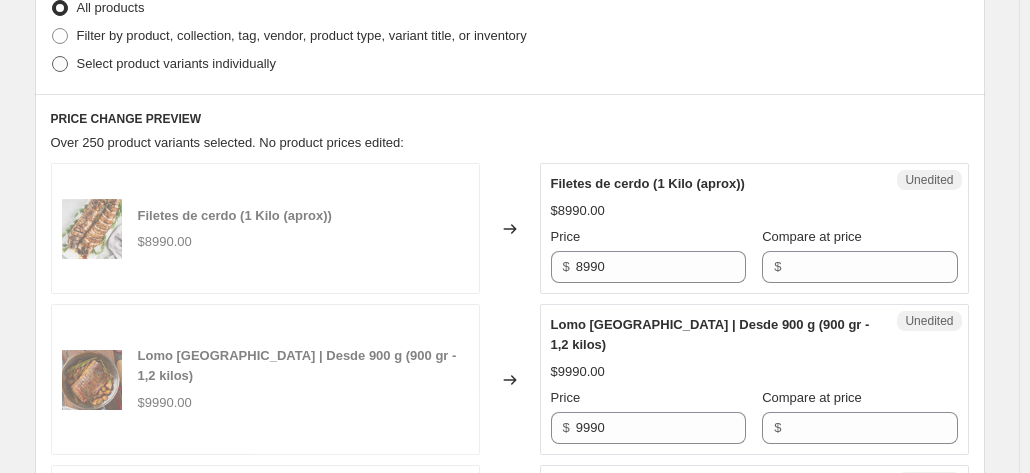radio on "true" 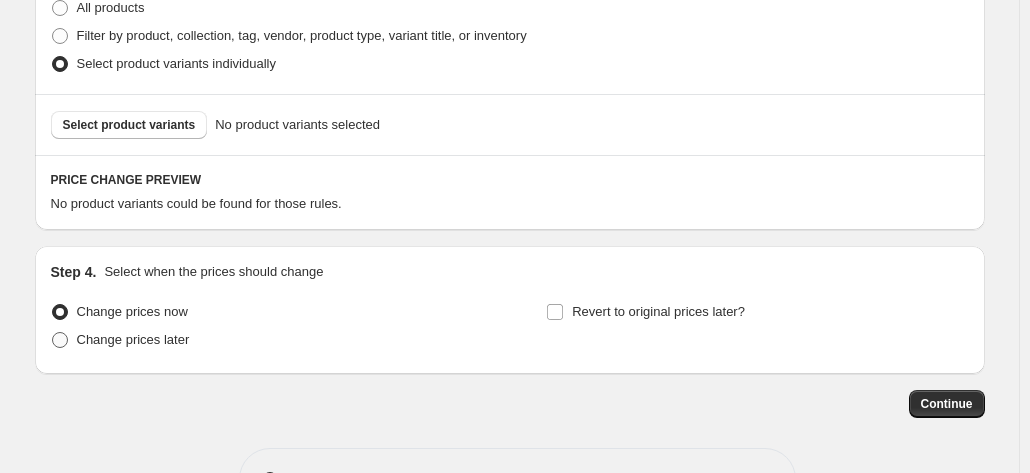 click on "Change prices later" at bounding box center [133, 339] 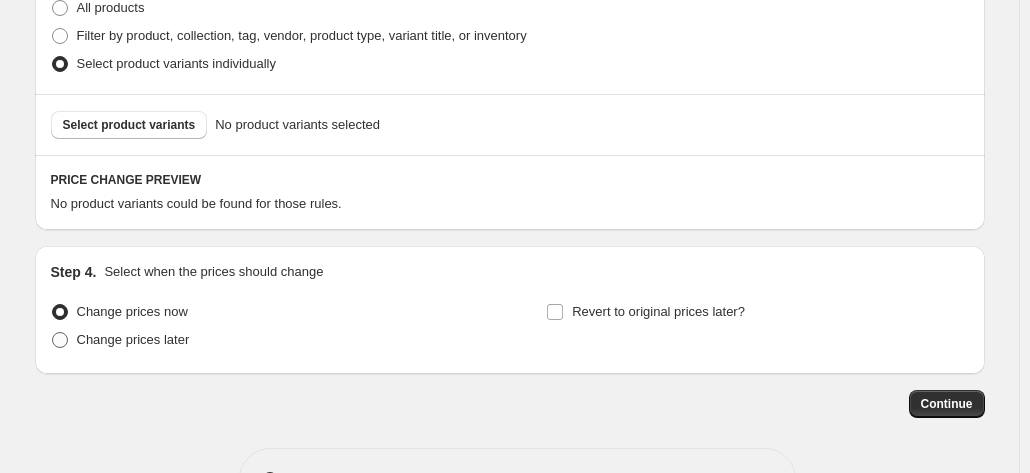 radio on "true" 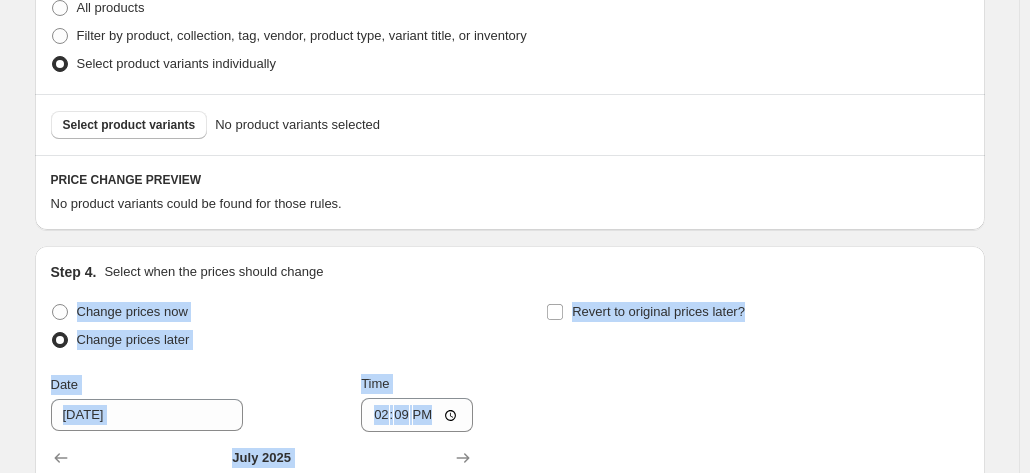 drag, startPoint x: 1033, startPoint y: 248, endPoint x: 1039, endPoint y: 299, distance: 51.351727 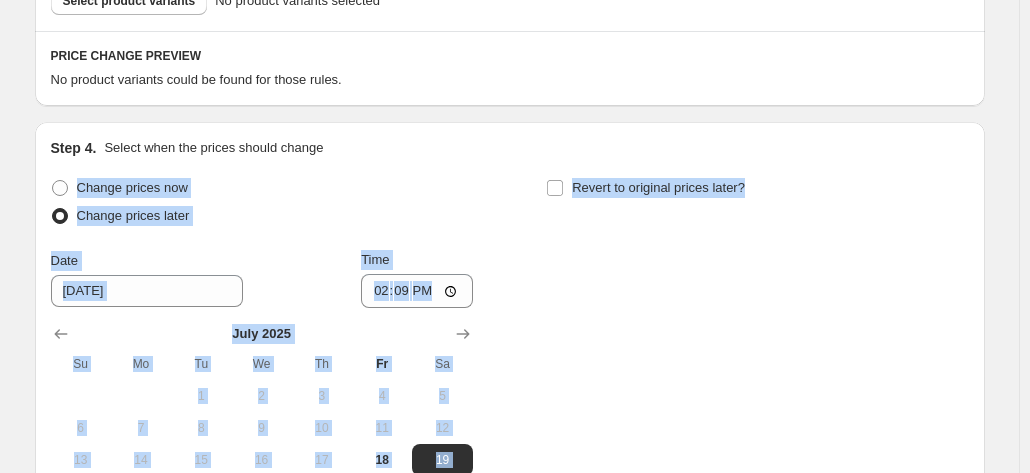 scroll, scrollTop: 870, scrollLeft: 0, axis: vertical 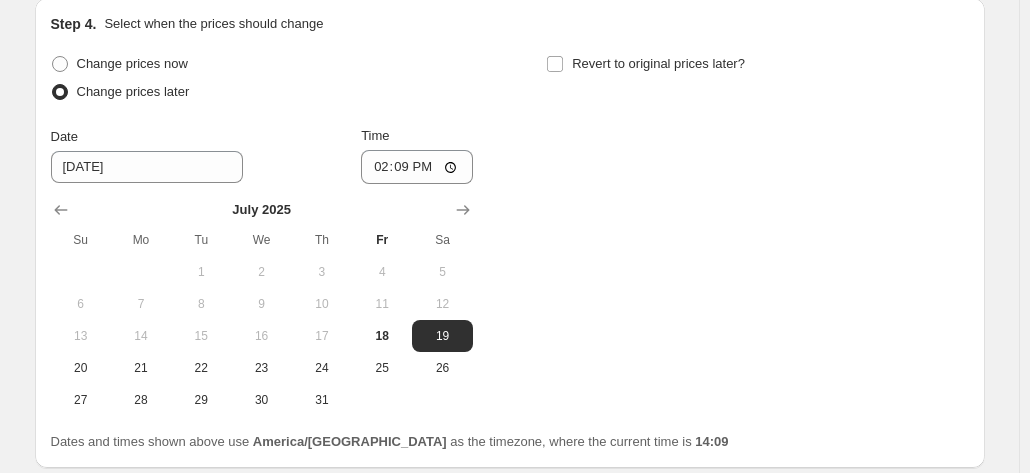 click on "Change prices now Change prices later Date [DATE] Time 14:[DATE] Mo Tu We Th Fr Sa 1 2 3 4 5 6 7 8 9 10 11 12 13 14 15 16 17 18 19 20 21 22 23 24 25 26 27 28 29 30 31 Revert to original prices later?" at bounding box center (510, 233) 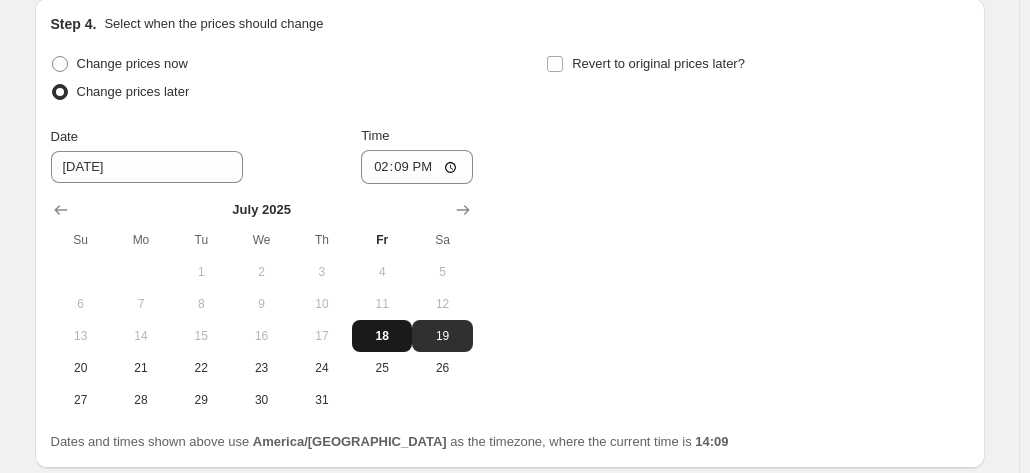 click on "18" at bounding box center [382, 336] 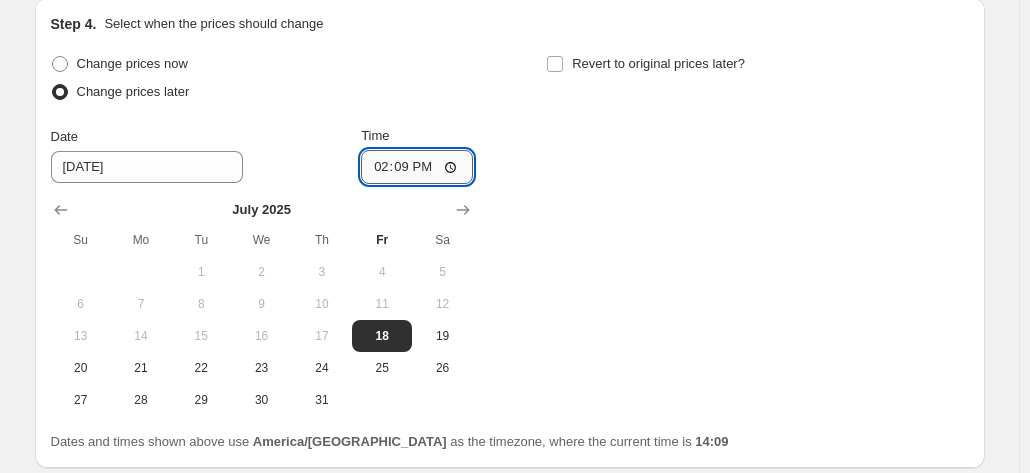 click on "14:09" at bounding box center [417, 167] 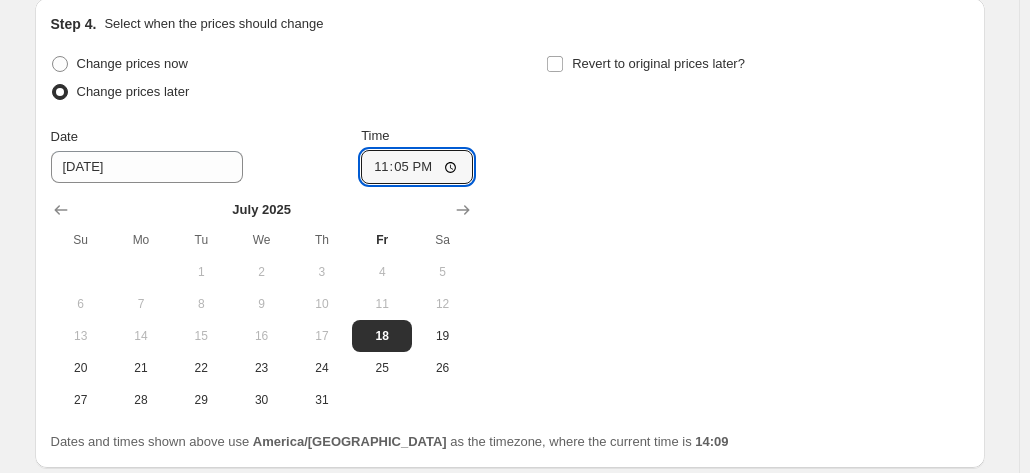 type on "23:59" 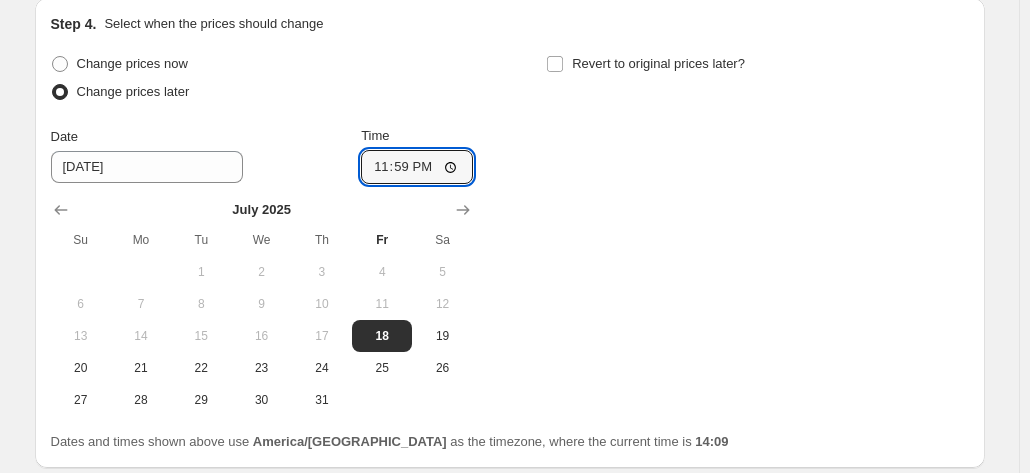click on "Revert to original prices later?" at bounding box center (757, 80) 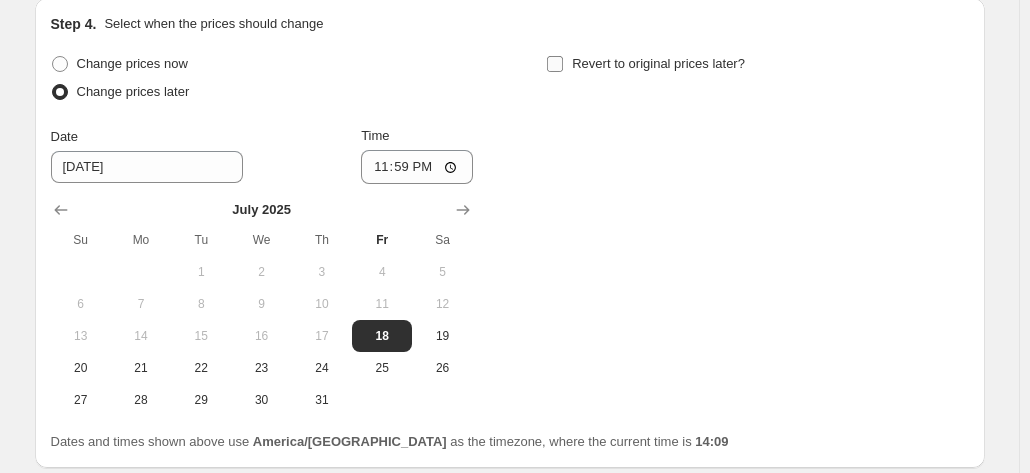 click on "Revert to original prices later?" at bounding box center (645, 64) 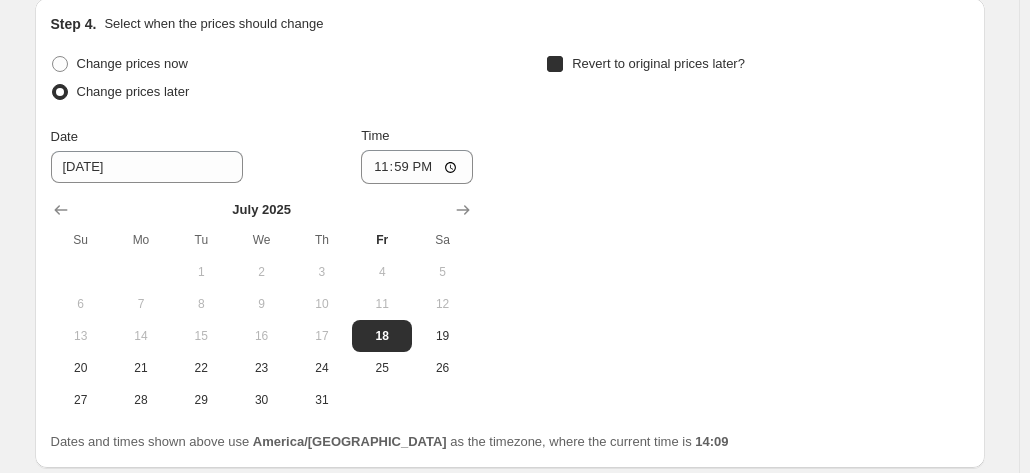 checkbox on "true" 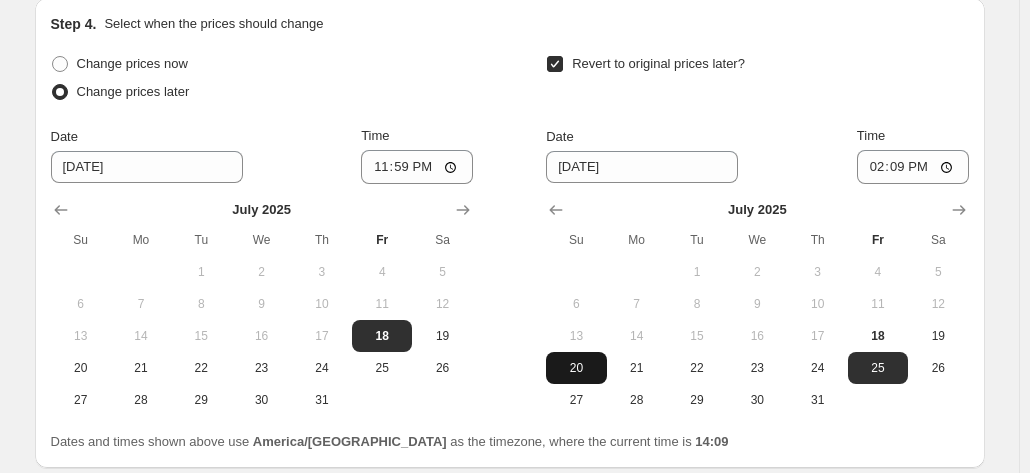 click on "20" at bounding box center (576, 368) 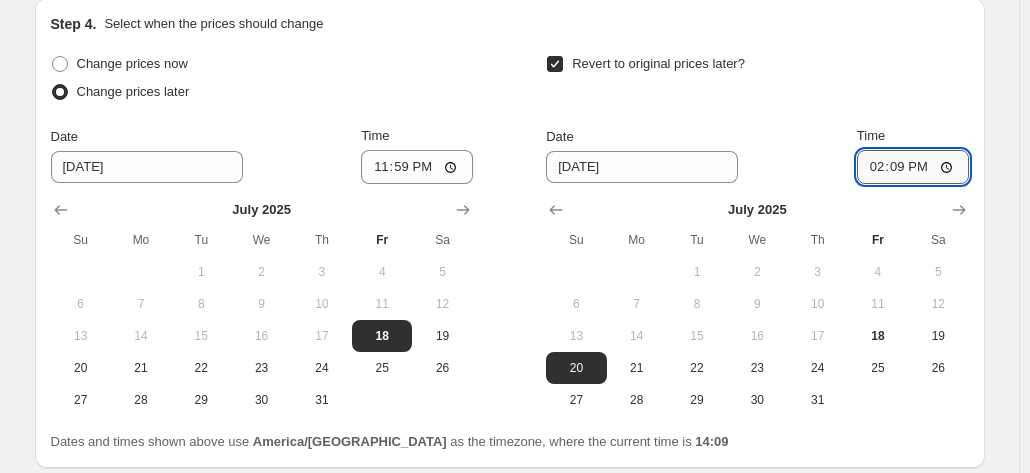 click on "14:09" at bounding box center [913, 167] 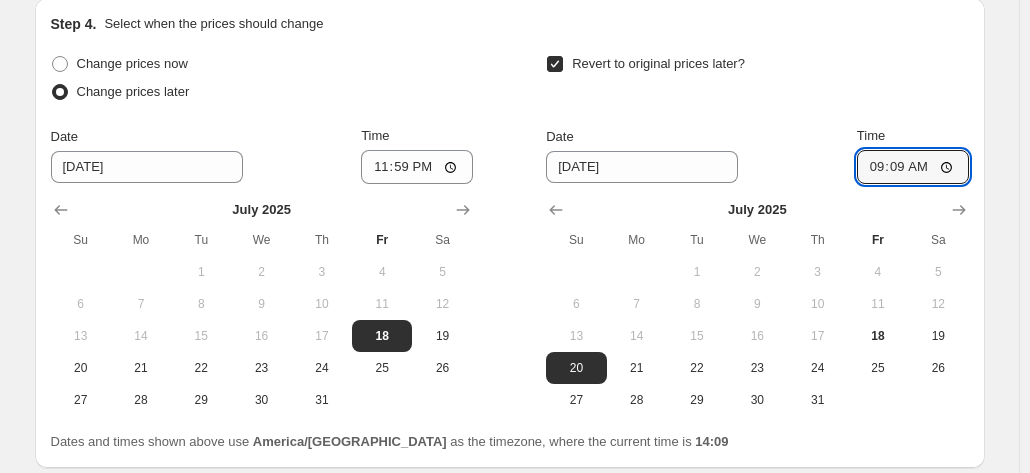 type on "09:00" 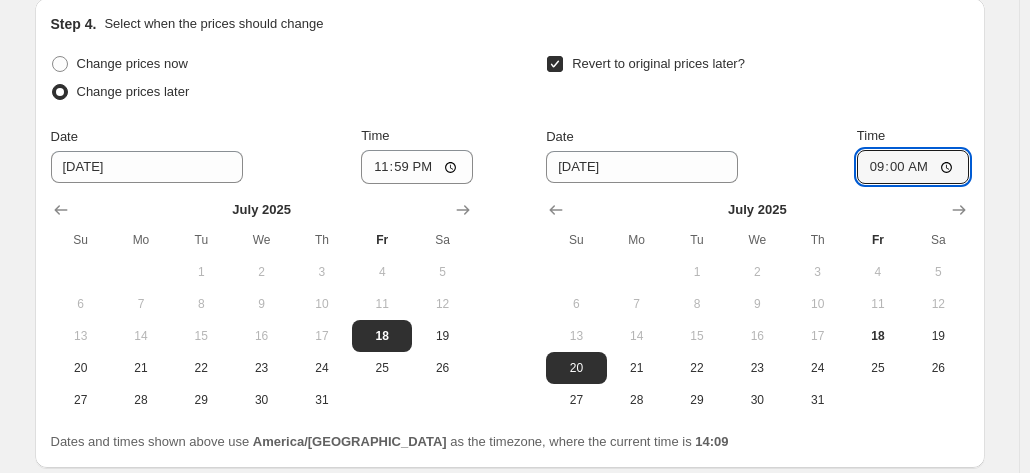 click on "Revert to original prices later? Date [DATE] Time 09:00 [DATE] Su Mo Tu We Th Fr Sa 1 2 3 4 5 6 7 8 9 10 11 12 13 14 15 16 17 18 19 20 21 22 23 24 25 26 27 28 29 30 31" at bounding box center (757, 233) 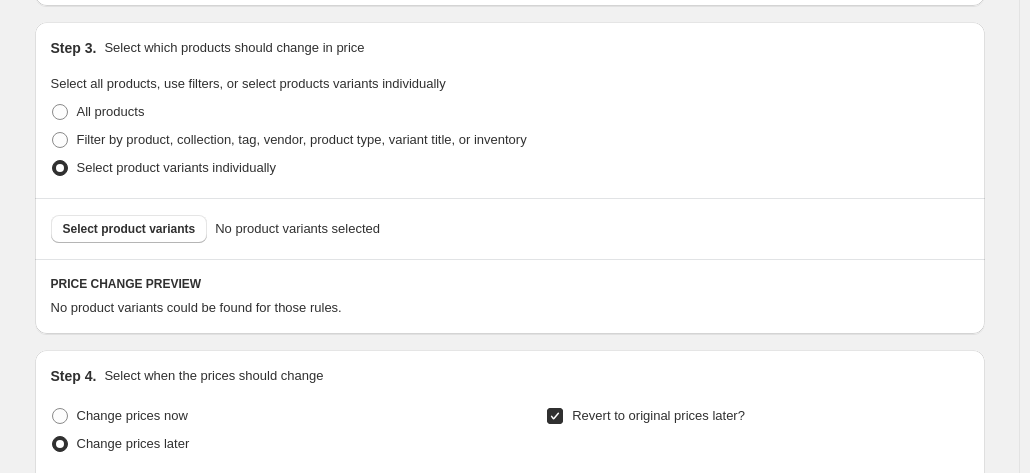 scroll, scrollTop: 560, scrollLeft: 0, axis: vertical 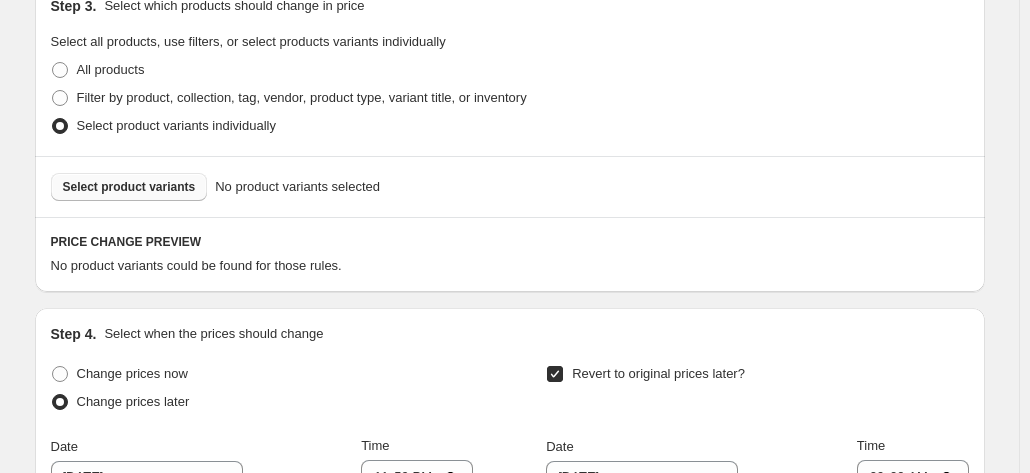 click on "Select product variants" at bounding box center (129, 187) 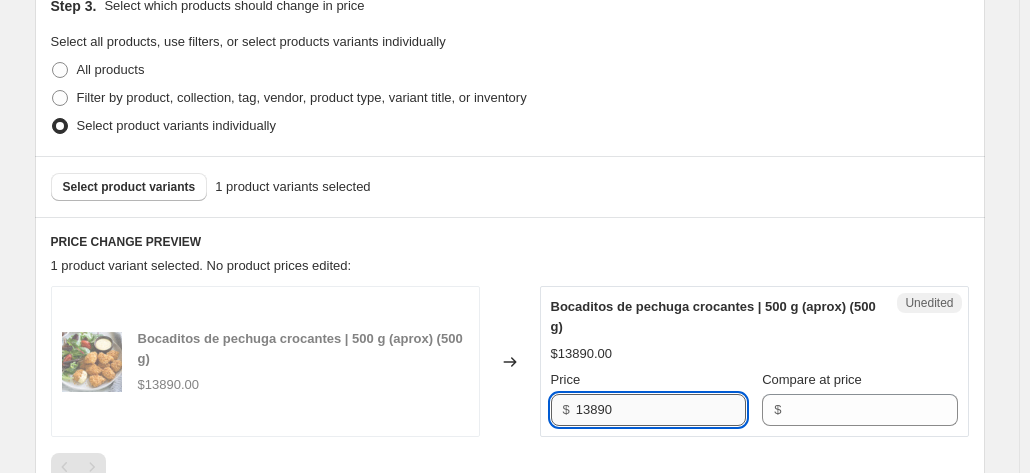 click on "13890" at bounding box center [661, 410] 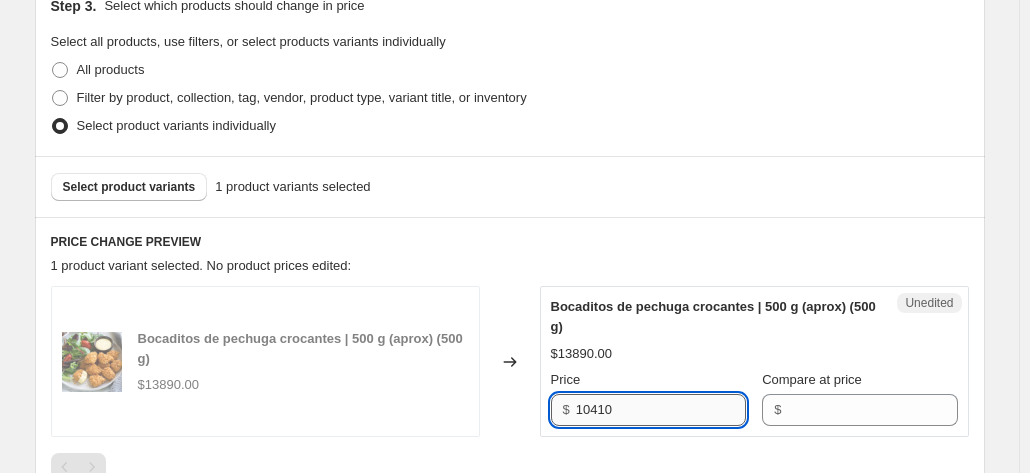 type on "10410" 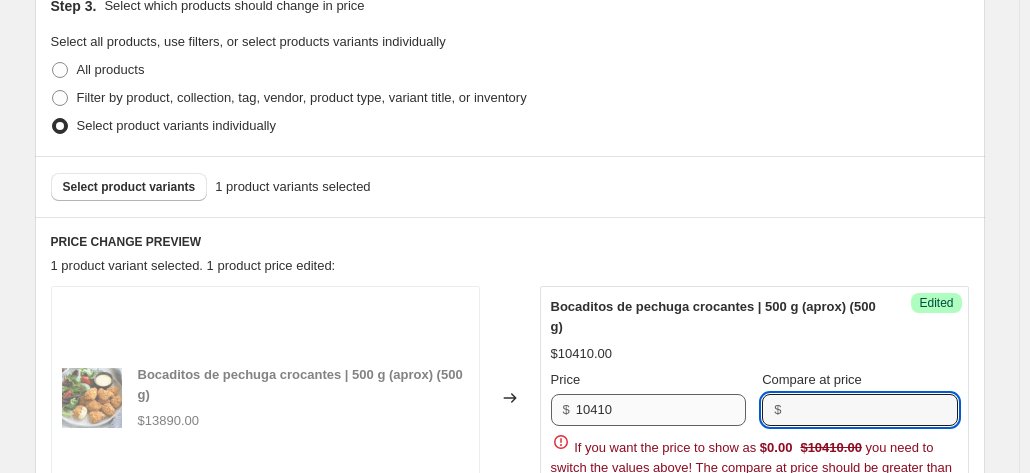 paste on "13890" 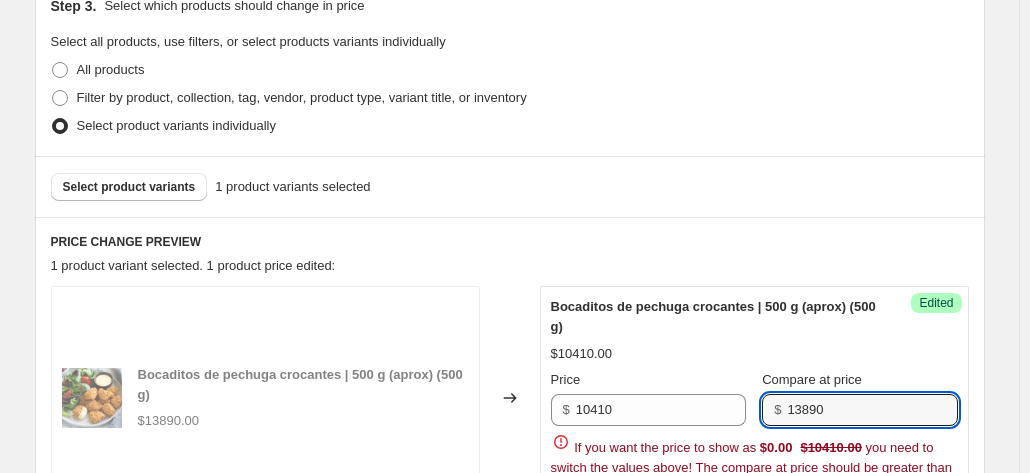 type on "13890" 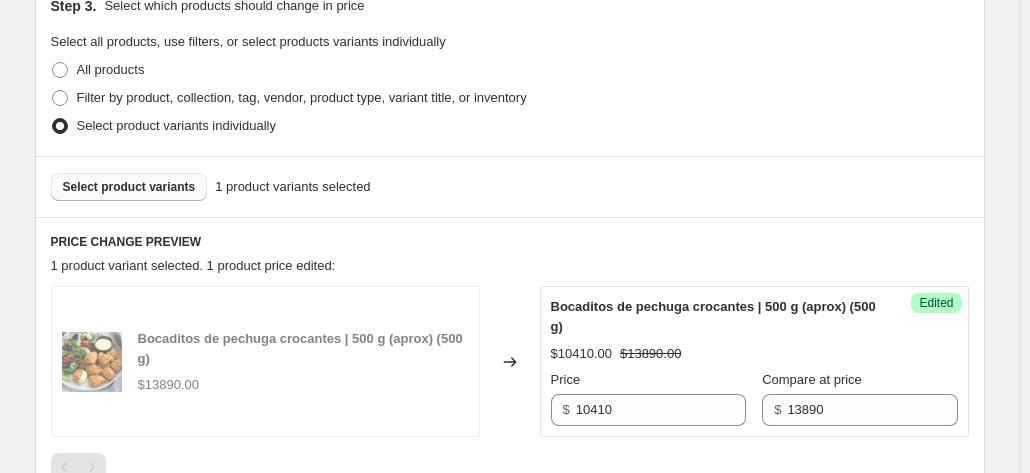 click on "Select product variants" at bounding box center (129, 187) 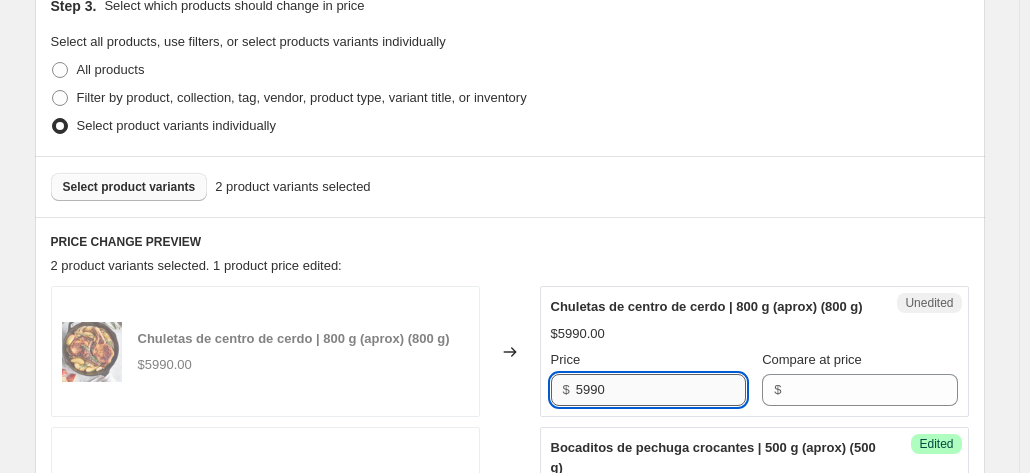 click on "5990" at bounding box center [661, 390] 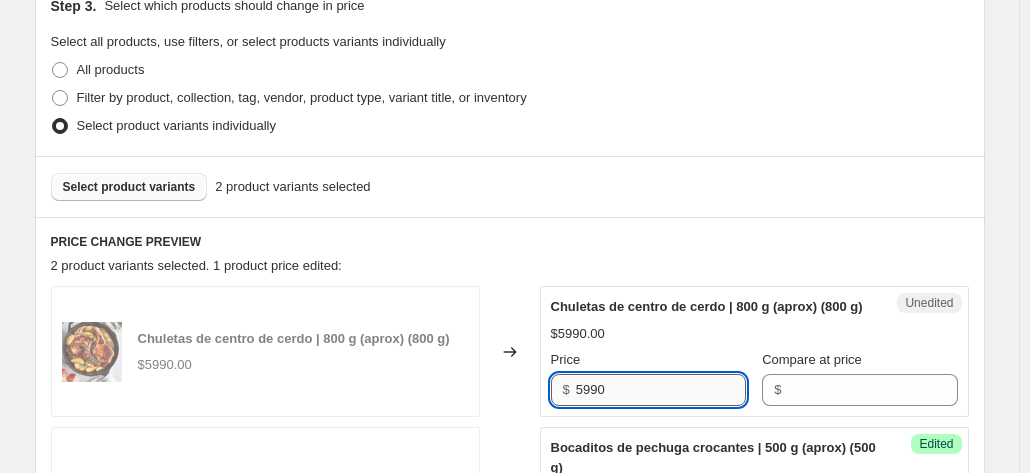 click on "5990" at bounding box center (661, 390) 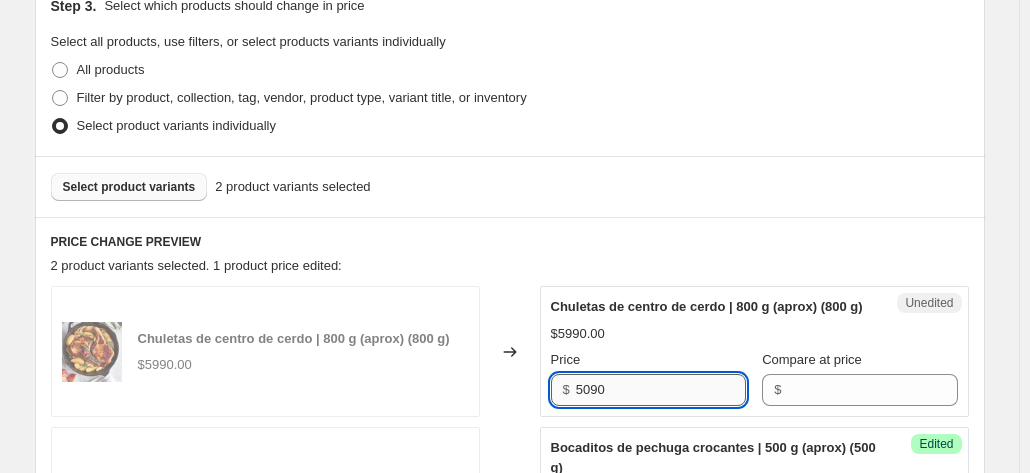 type on "5090" 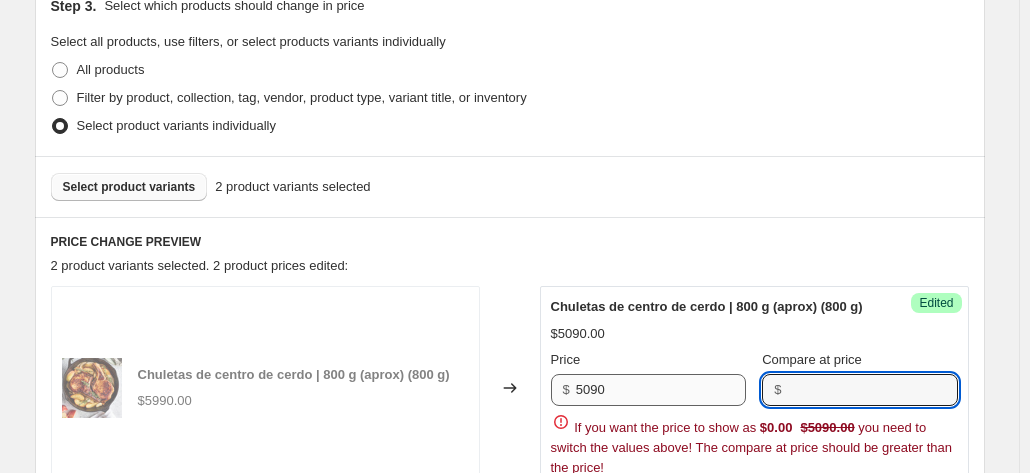 paste on "5990" 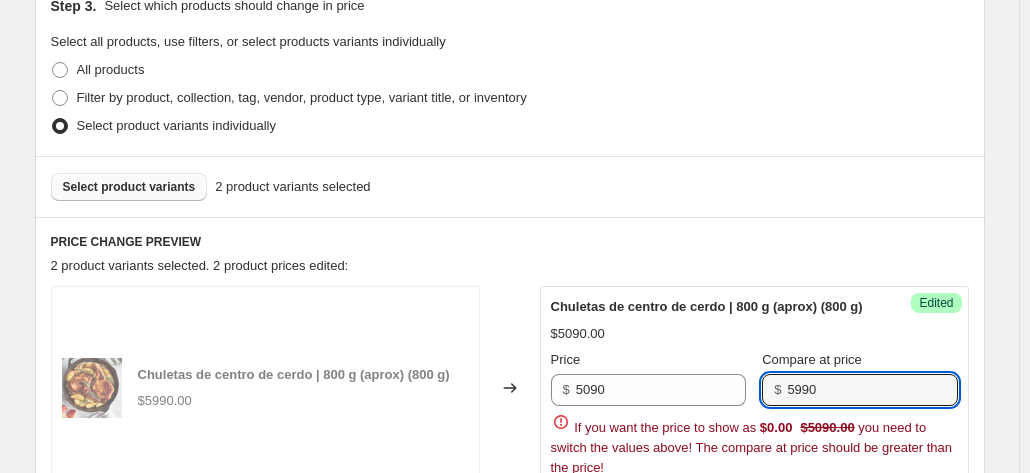 type on "5990" 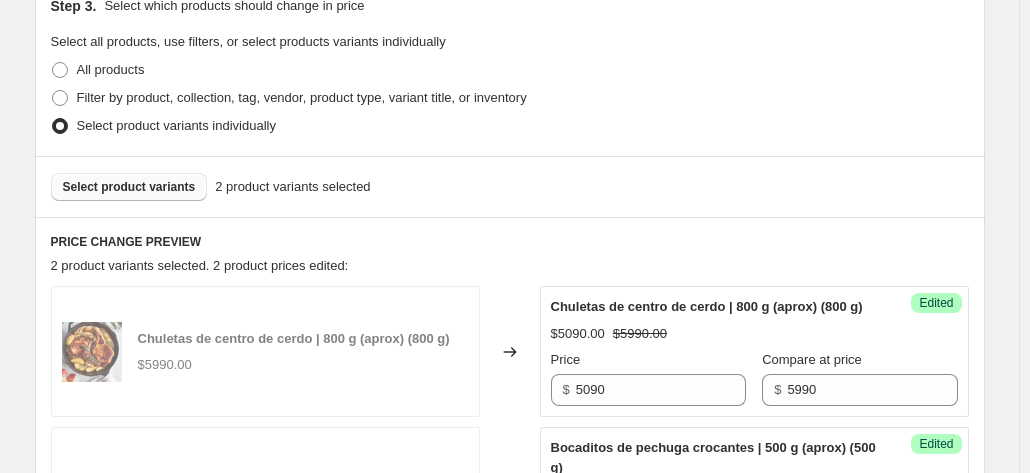 click on "Select product variants" at bounding box center [129, 187] 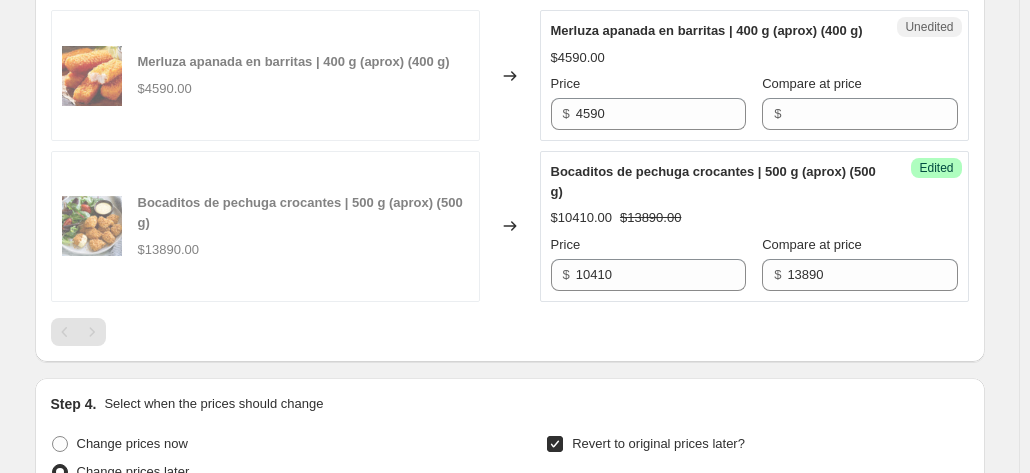 scroll, scrollTop: 983, scrollLeft: 0, axis: vertical 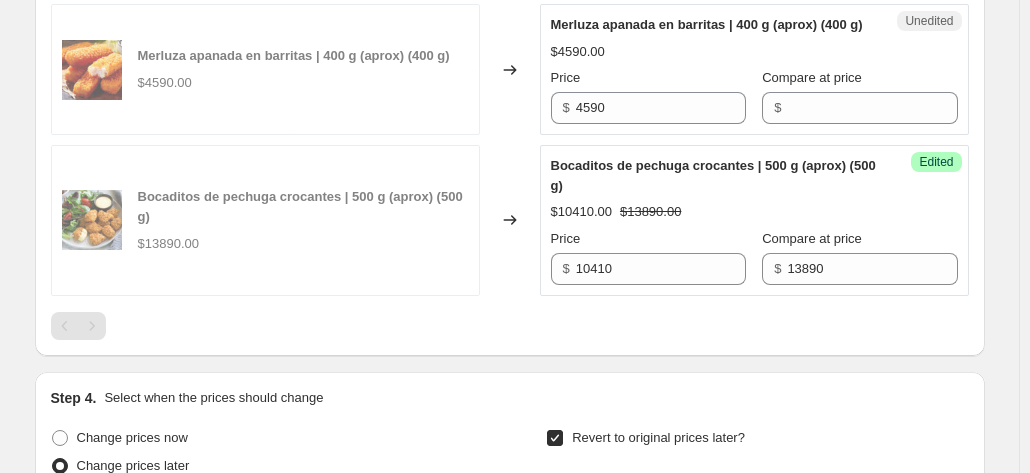 click on "Unedited Merluza apanada en barritas  |  400 g (aprox) (400 g) $4590.00 Price $ 4590 Compare at price $" at bounding box center [754, 69] 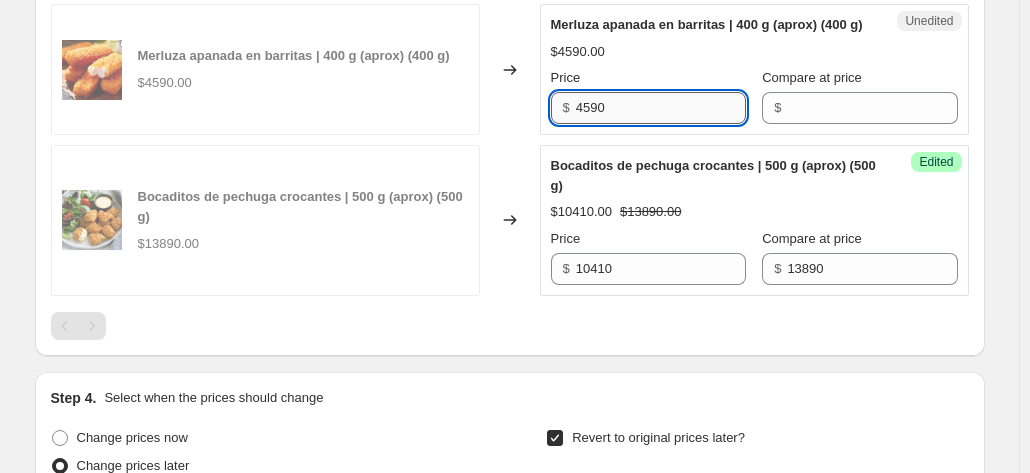 click on "4590" at bounding box center [661, 108] 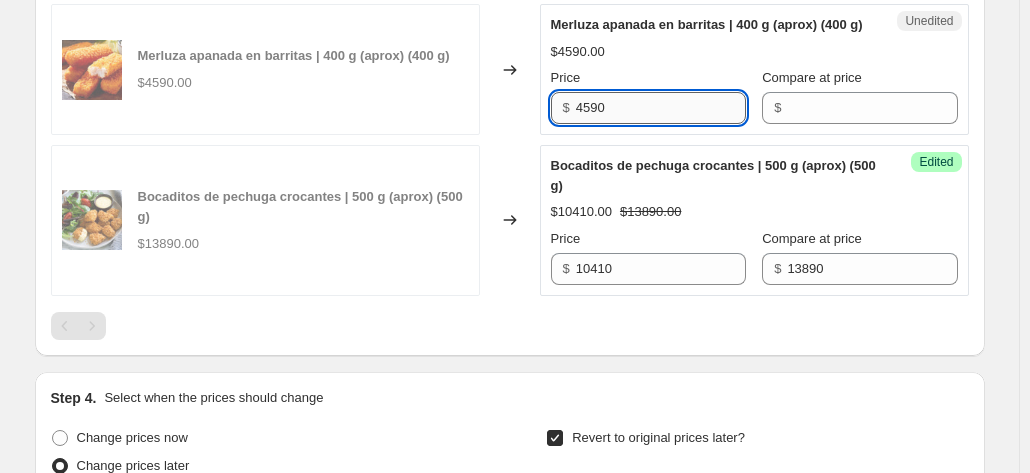 click on "4590" at bounding box center (661, 108) 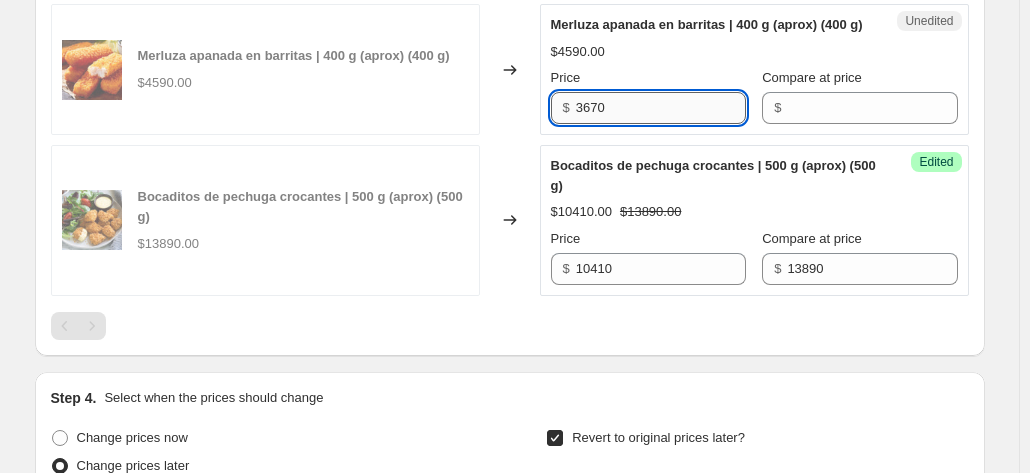 type on "3670" 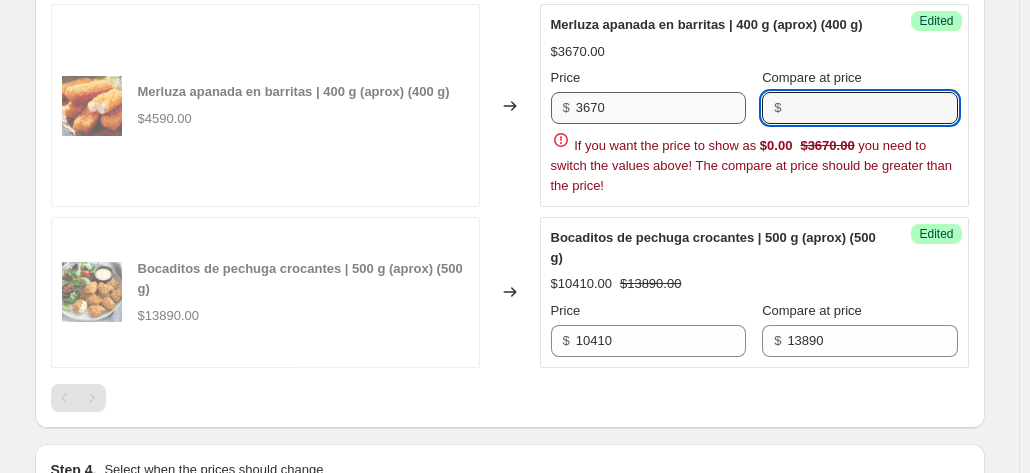 paste on "4590" 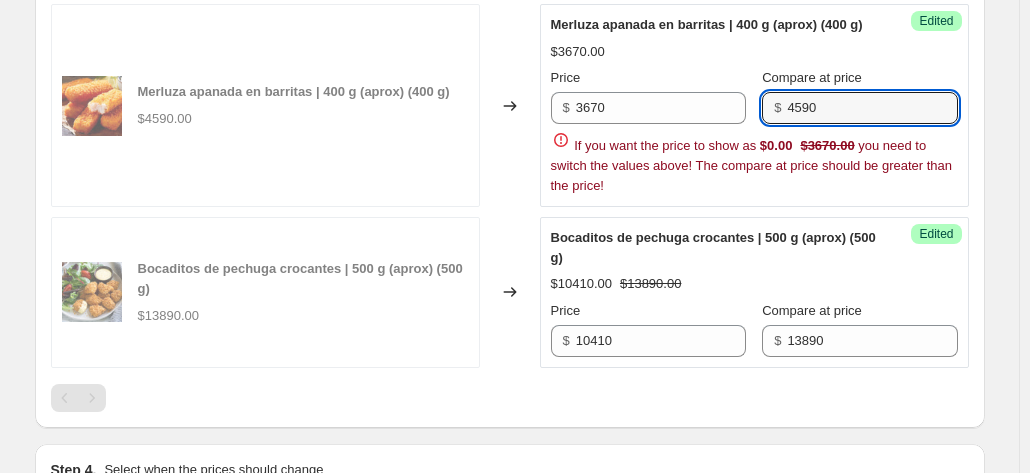 type on "4590" 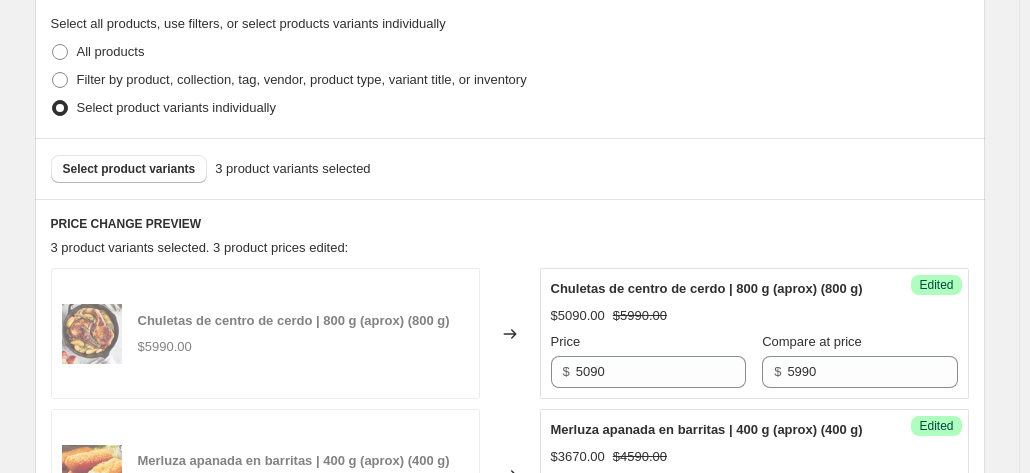 scroll, scrollTop: 522, scrollLeft: 0, axis: vertical 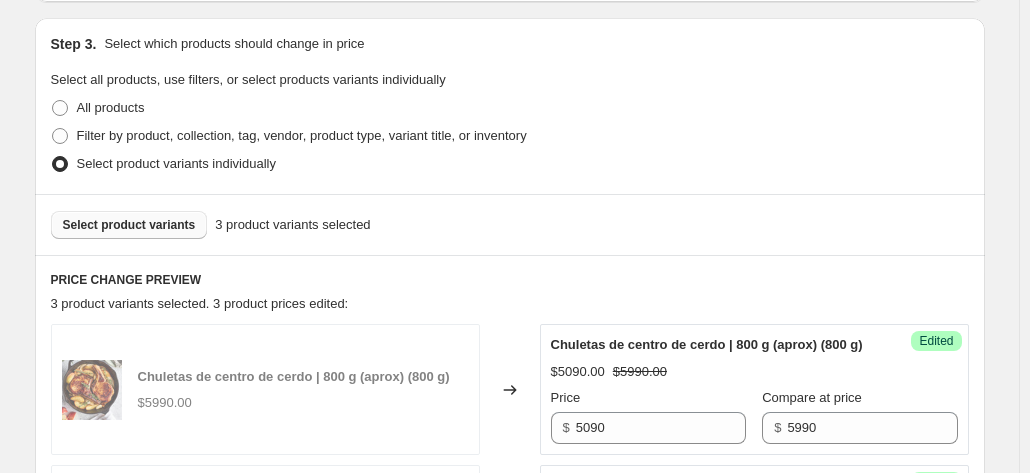 click on "Select product variants" at bounding box center (129, 225) 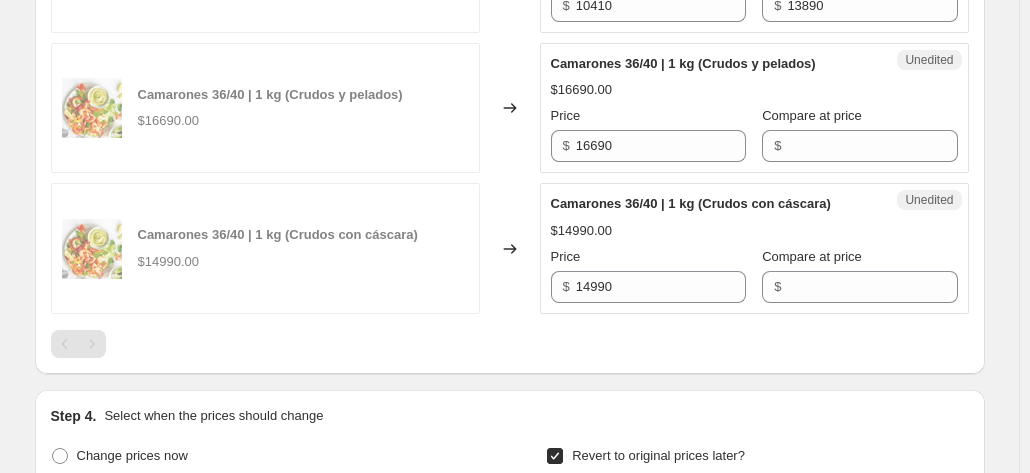scroll, scrollTop: 1391, scrollLeft: 0, axis: vertical 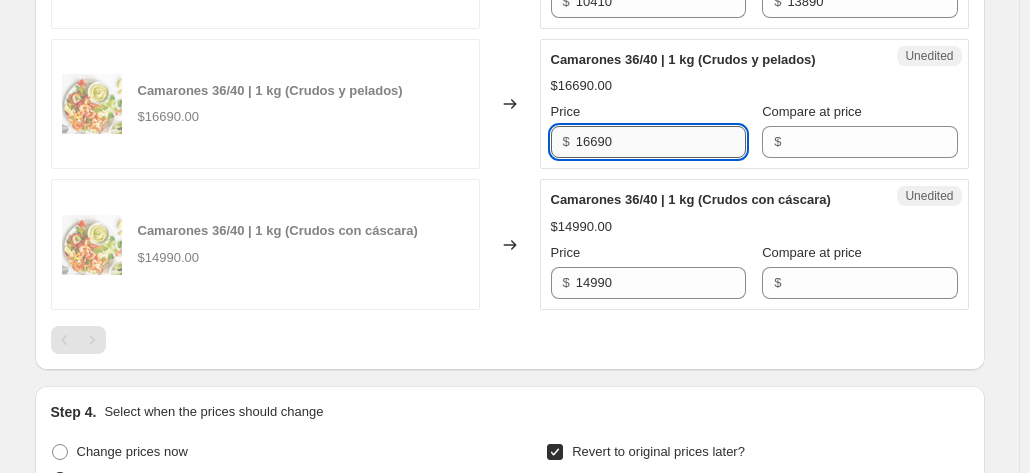 click on "16690" at bounding box center (661, 142) 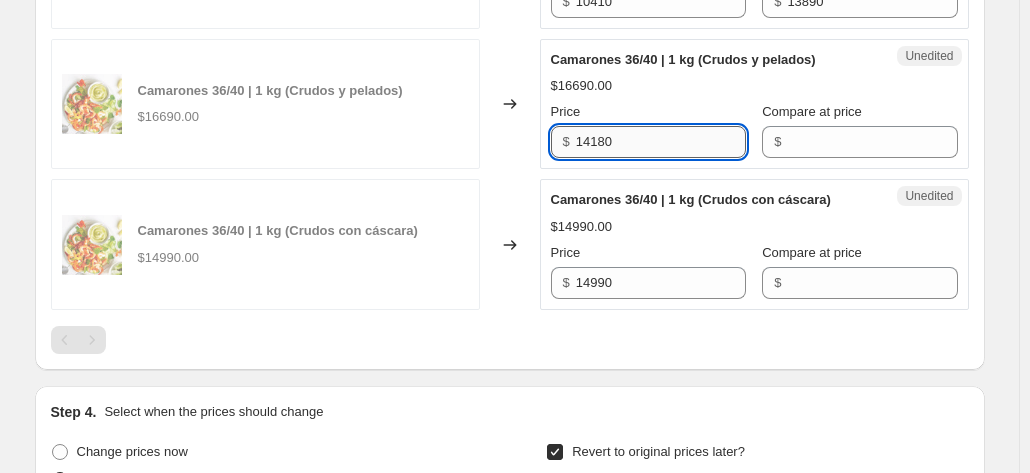type on "14180" 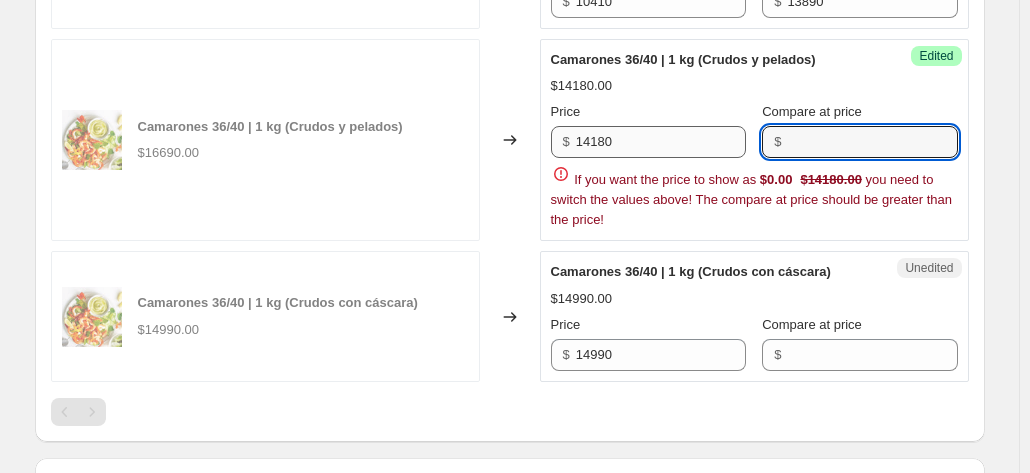 paste on "16690" 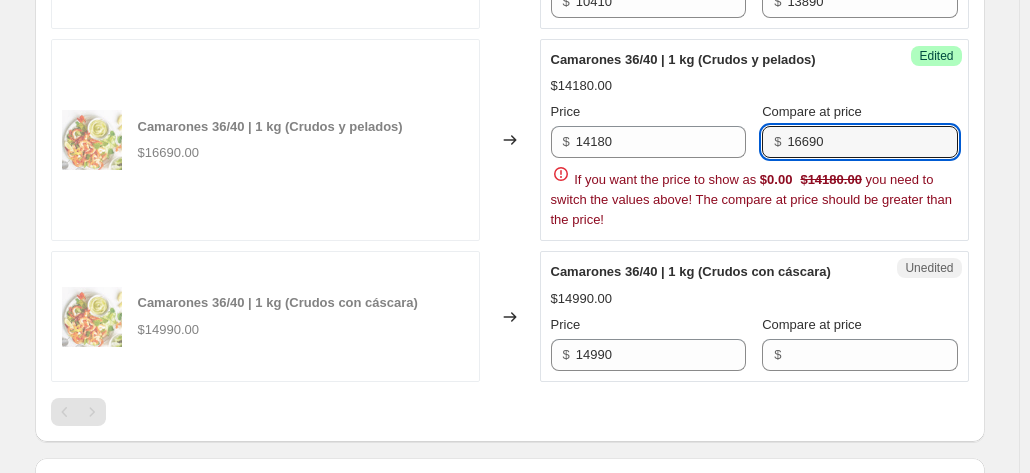 type on "16690" 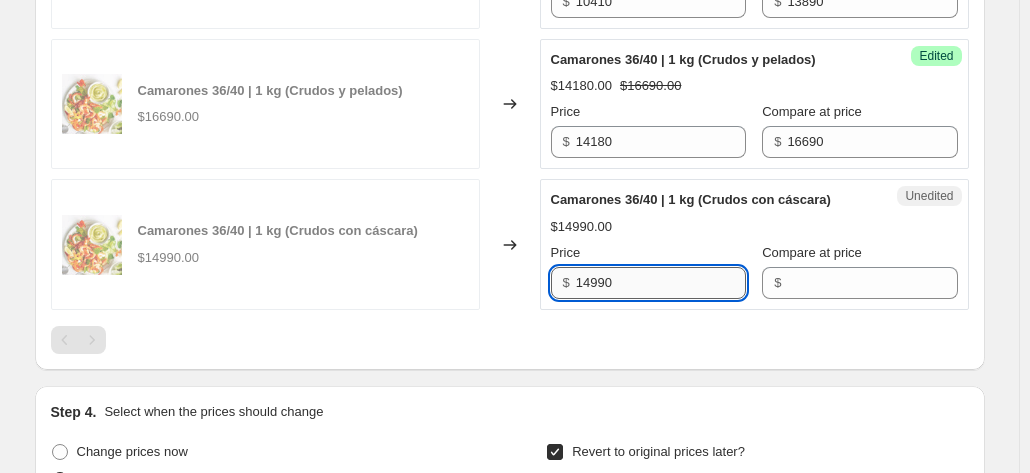 click on "14990" at bounding box center (661, 283) 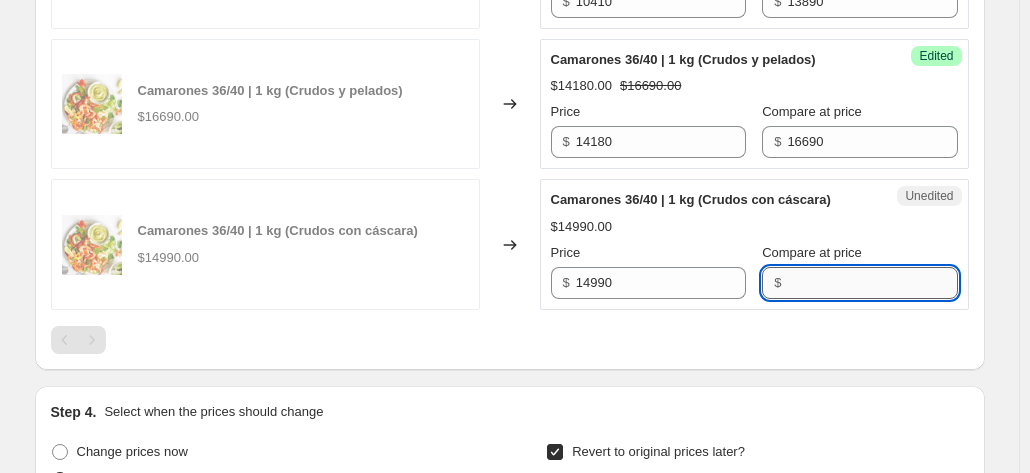 paste on "14990" 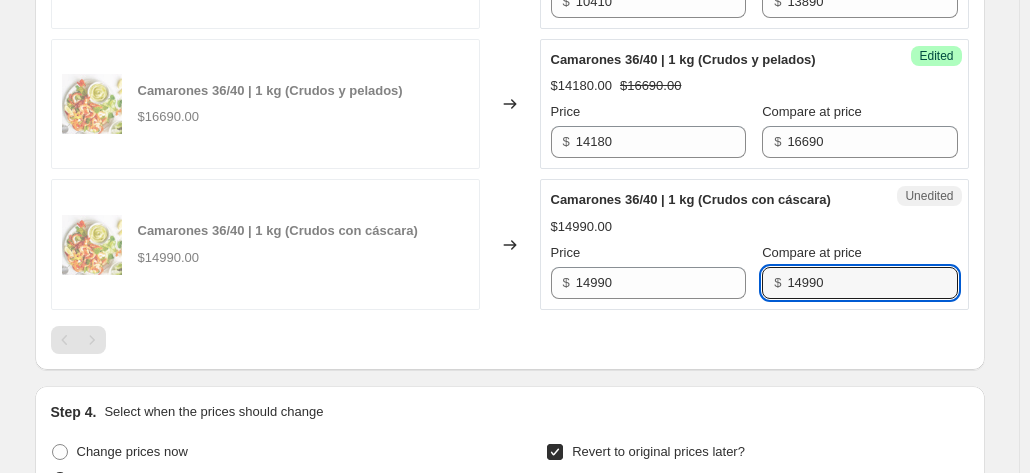 type on "14990" 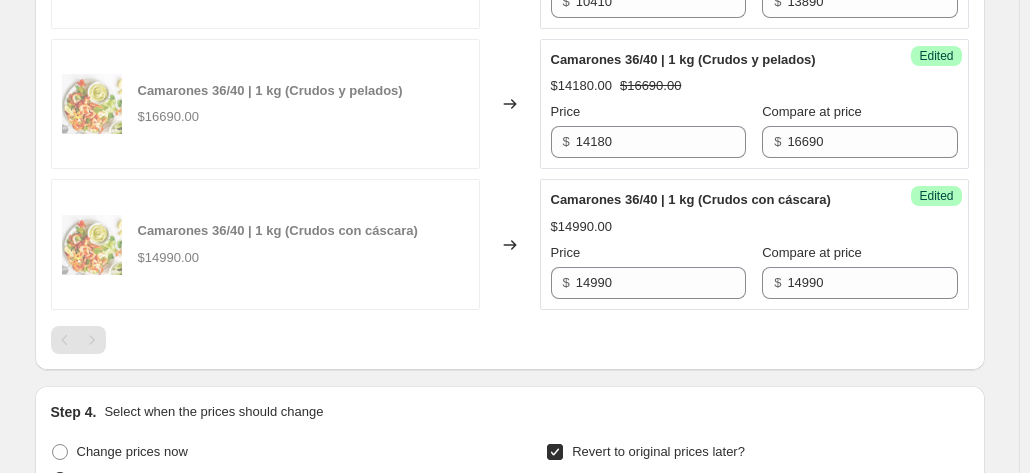 click on "Chuletas de centro de cerdo  |  800 g (aprox) (800 g) $5990.00 Changed to Success Edited Chuletas de centro de cerdo  |  800 g (aprox) (800 g) $5090.00 $5990.00 Price $ 5090 Compare at price $ 5990 Camarones 36/40  |  1 kg (Cocidos y pelados) $17990.00 Changed to Unedited Camarones 36/40  |  1 kg (Cocidos y pelados) $17990.00 Price $ 17990 Compare at price $ Merluza apanada en barritas  |  400 g (aprox) (400 g) $4590.00 Changed to Success Edited Merluza apanada en barritas  |  400 g (aprox) (400 g) $3670.00 $4590.00 Price $ 3670 Compare at price $ 4590 Bocaditos de pechuga crocantes | 500 g (aprox) (500 g) $13890.00 Changed to Success Edited Bocaditos de pechuga crocantes | 500 g (aprox) (500 g) $10410.00 $13890.00 Price $ 10410 Compare at price $ 13890 Camarones 36/40  |  1 kg (Crudos y pelados) $16690.00 Changed to Success Edited Camarones 36/40  |  1 kg (Crudos y pelados) $14180.00 $16690.00 Price $ 14180 Compare at price $ 16690 Camarones 36/40  |  1 kg (Crudos con cáscara) $14990.00 Changed to Success $" at bounding box center [510, -96] 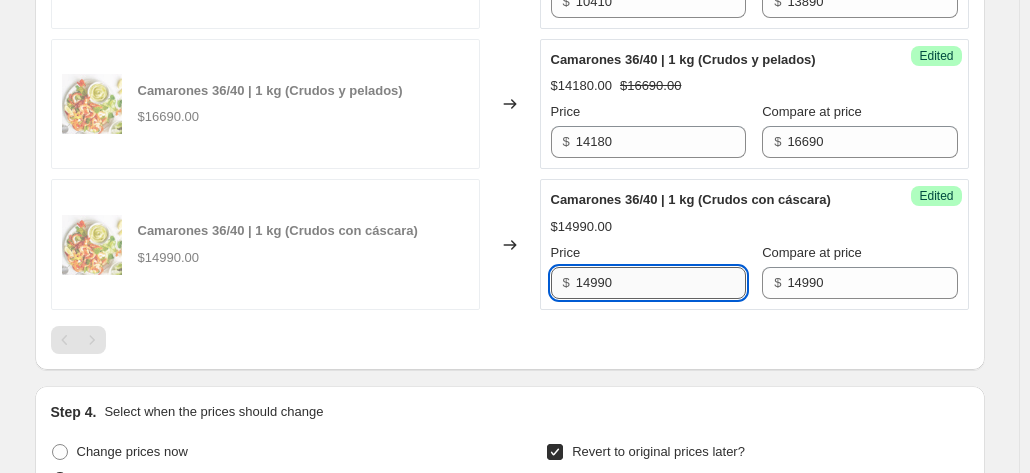 click on "14990" at bounding box center (661, 283) 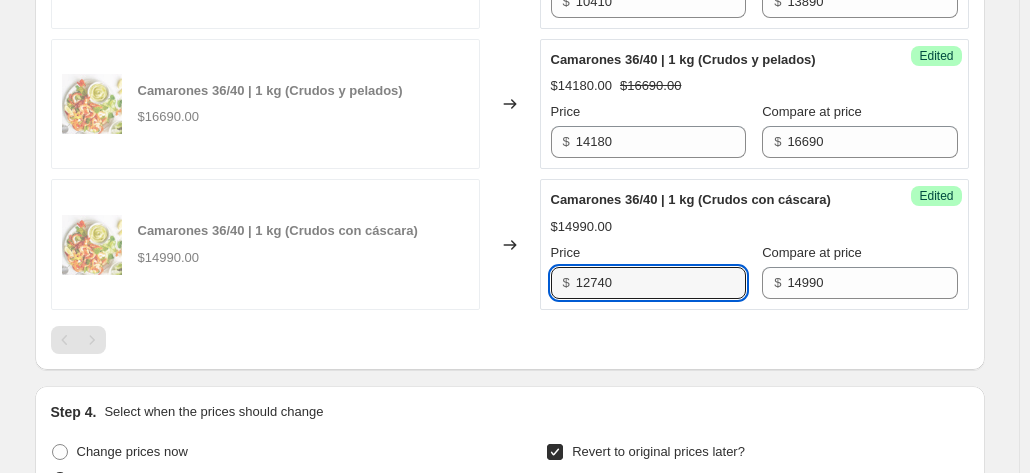 type on "12740" 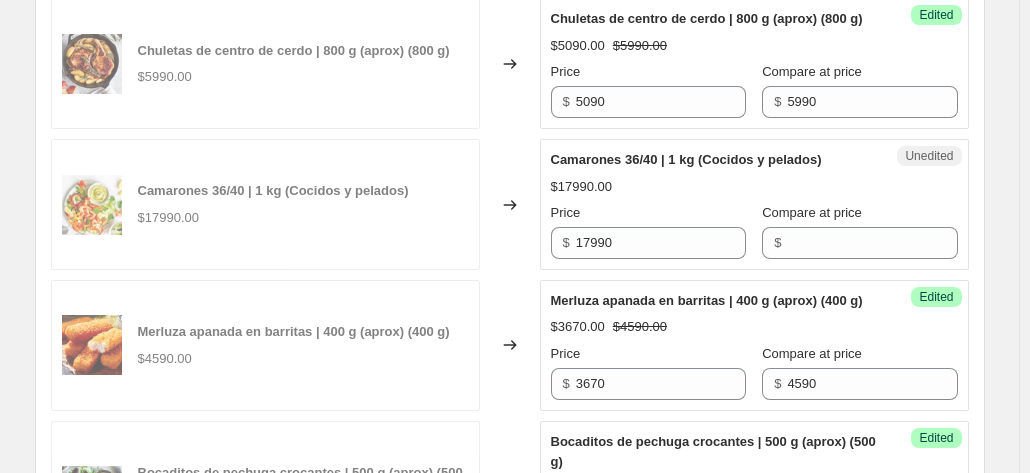 scroll, scrollTop: 844, scrollLeft: 0, axis: vertical 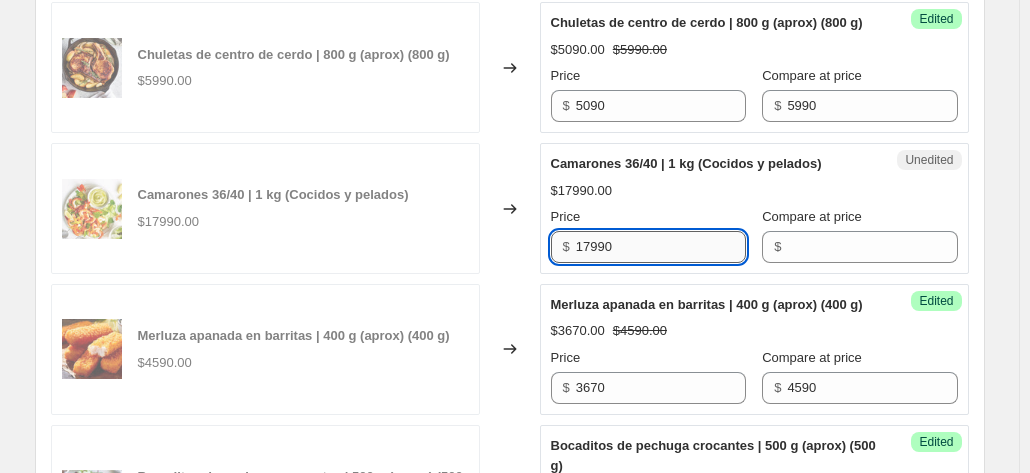 click on "17990" at bounding box center (661, 247) 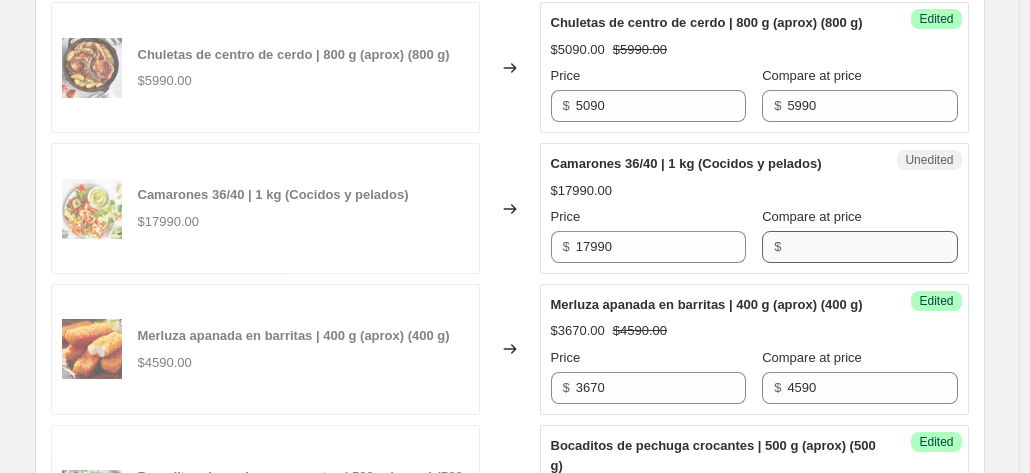 drag, startPoint x: 797, startPoint y: 281, endPoint x: 815, endPoint y: 264, distance: 24.758837 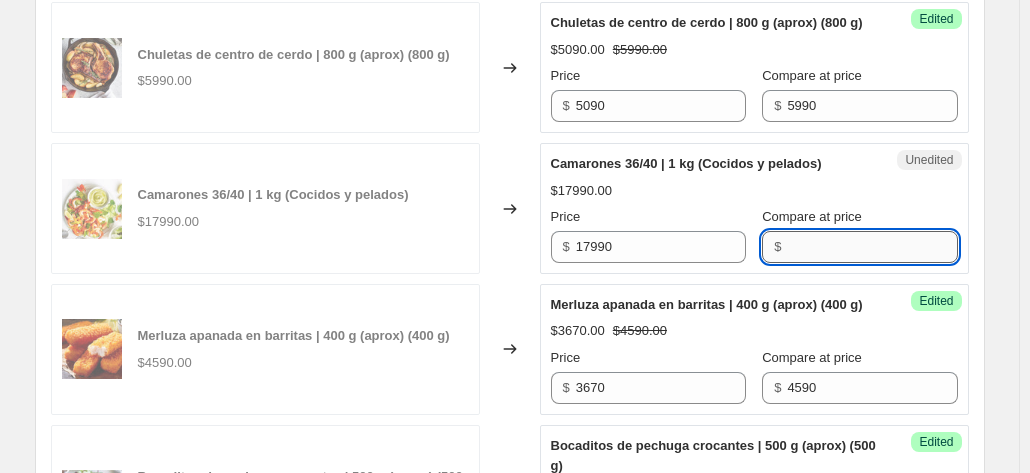 paste on "17990" 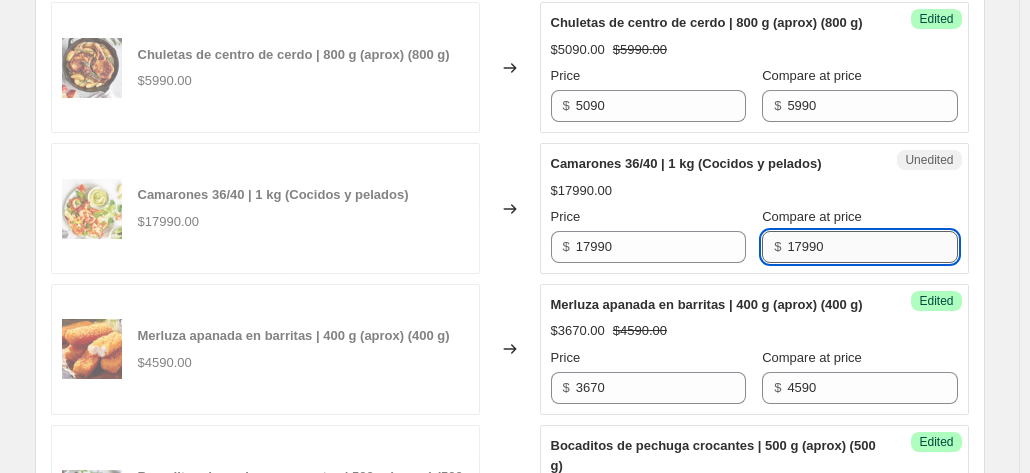 click on "17990" at bounding box center [872, 247] 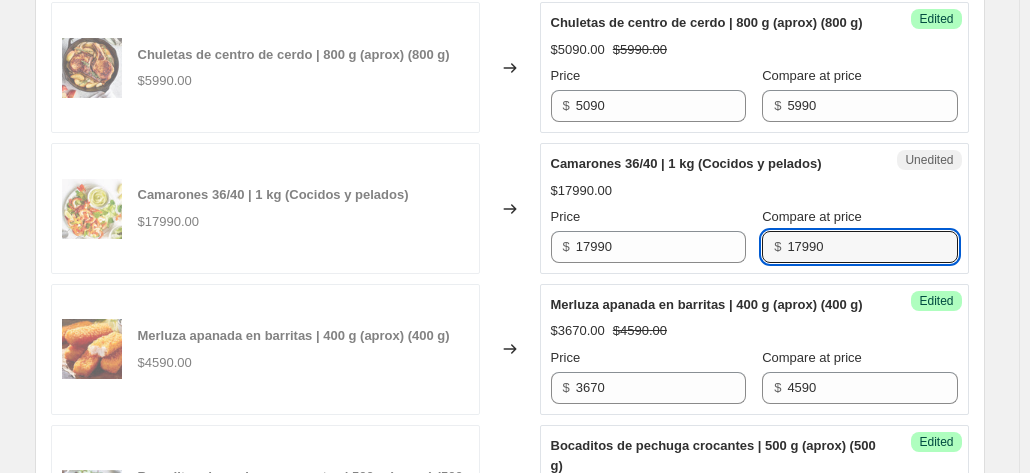 type on "17990" 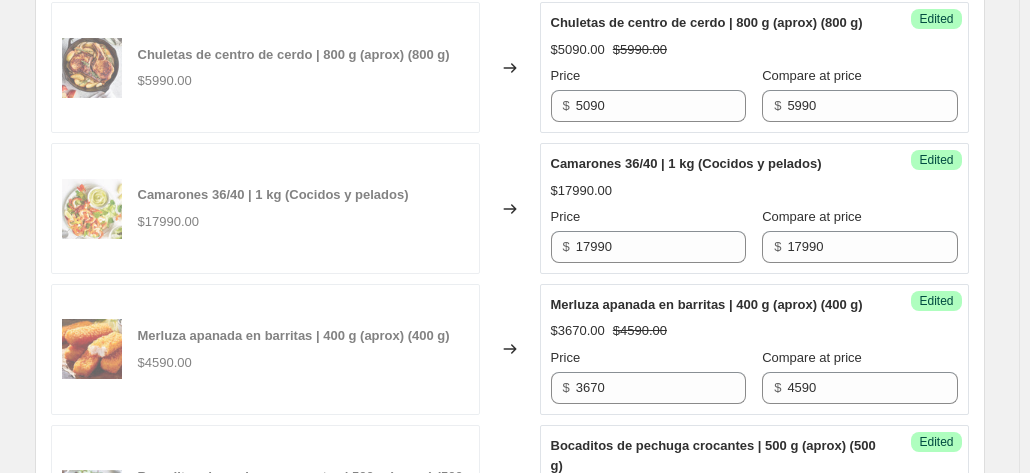 click on "Chuletas de centro de cerdo  |  800 g (aprox) (800 g) $5990.00" at bounding box center [265, 67] 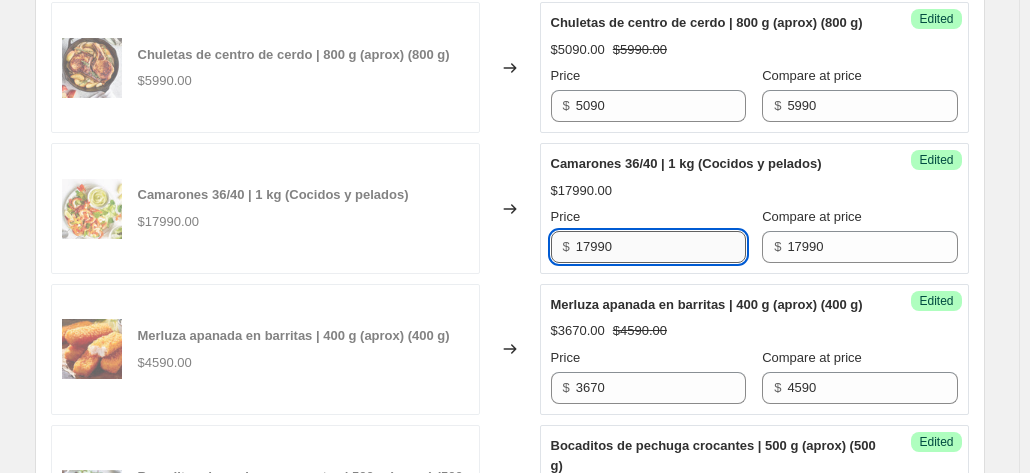 click on "17990" at bounding box center [661, 247] 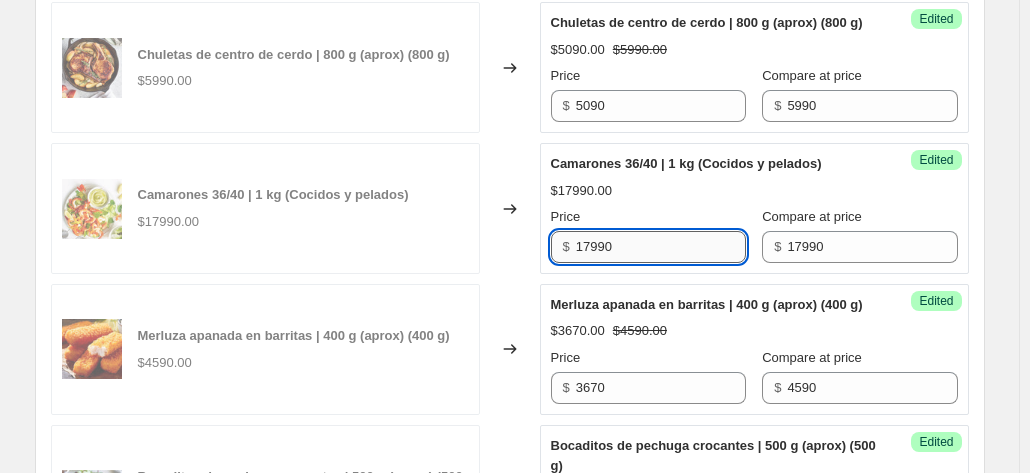 click on "17990" at bounding box center [661, 247] 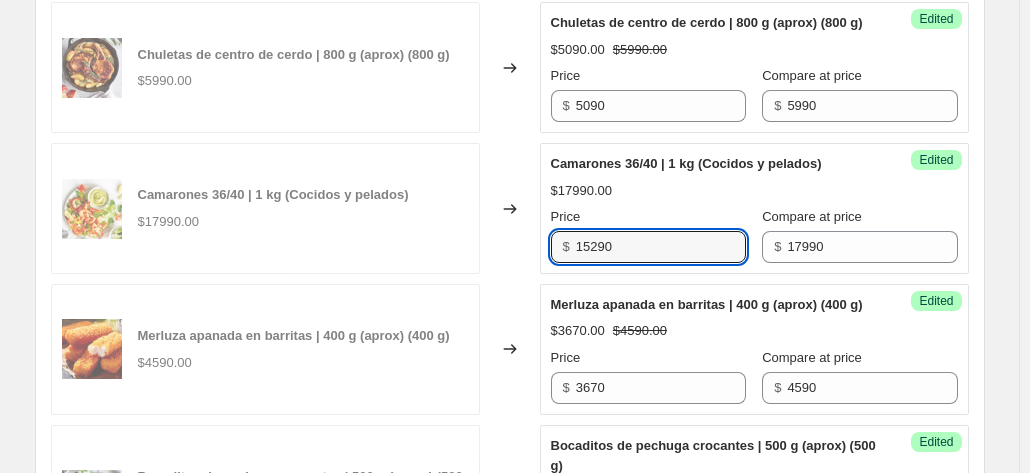 type on "15290" 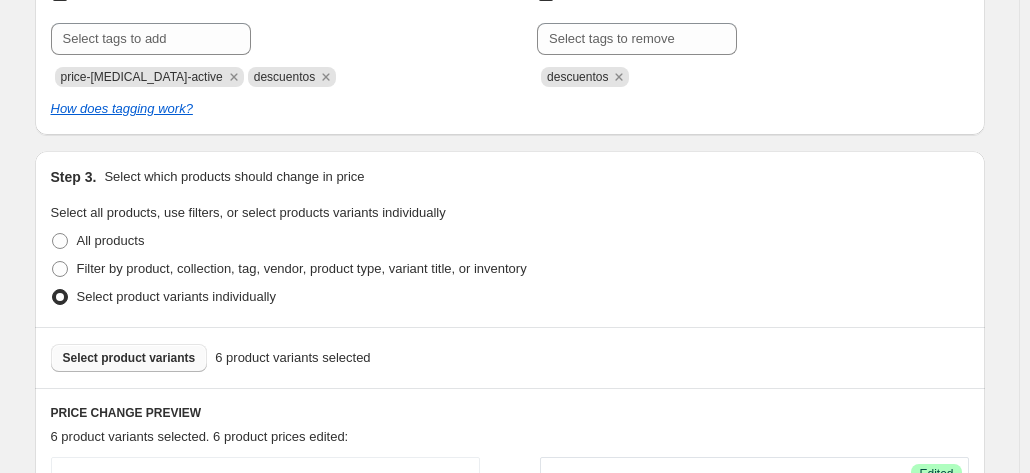 scroll, scrollTop: 386, scrollLeft: 0, axis: vertical 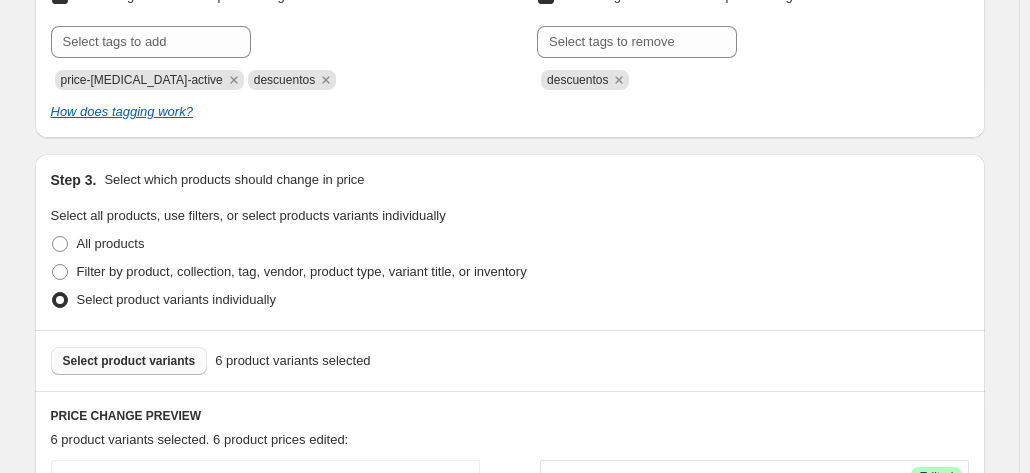 click on "Select product variants" at bounding box center [129, 361] 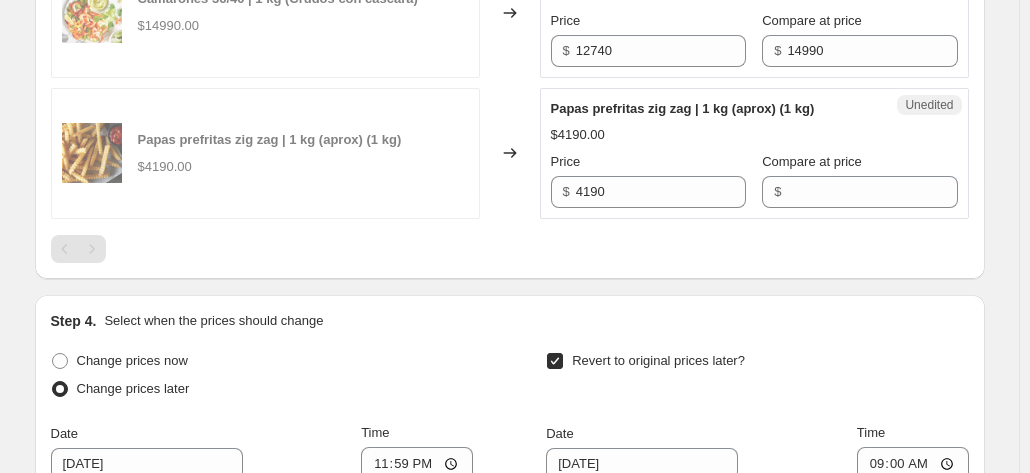 scroll, scrollTop: 1627, scrollLeft: 0, axis: vertical 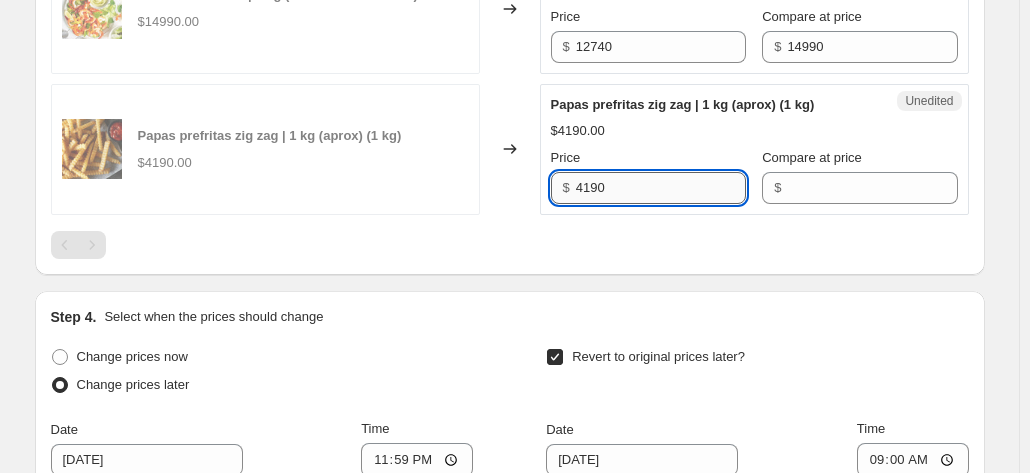click on "4190" at bounding box center (661, 188) 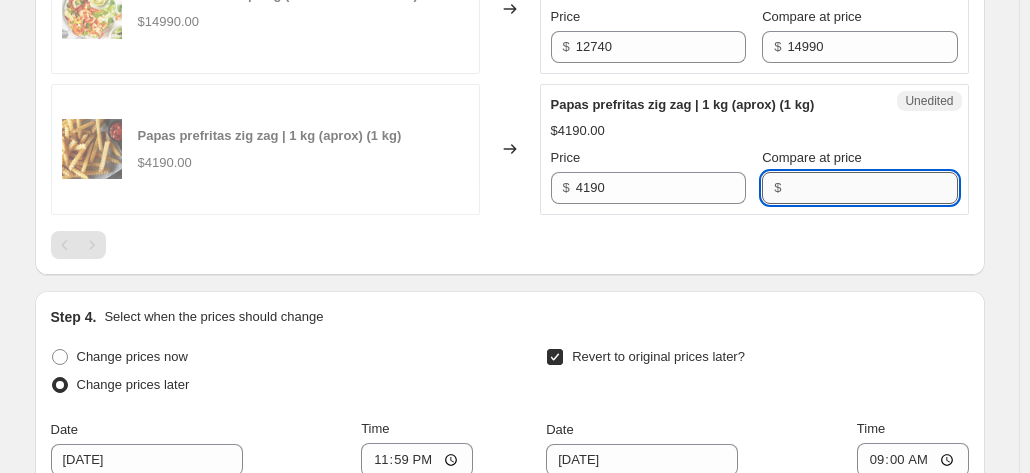 paste on "4190" 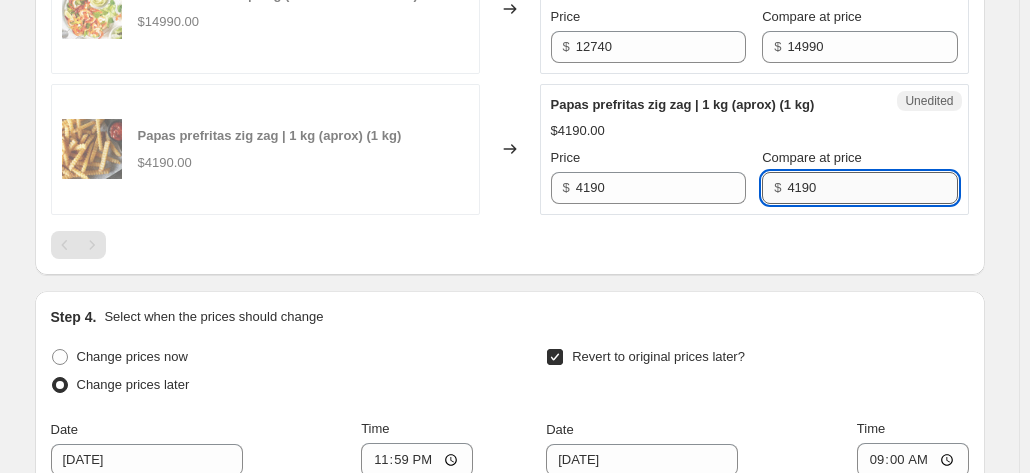 click on "4190" at bounding box center [872, 188] 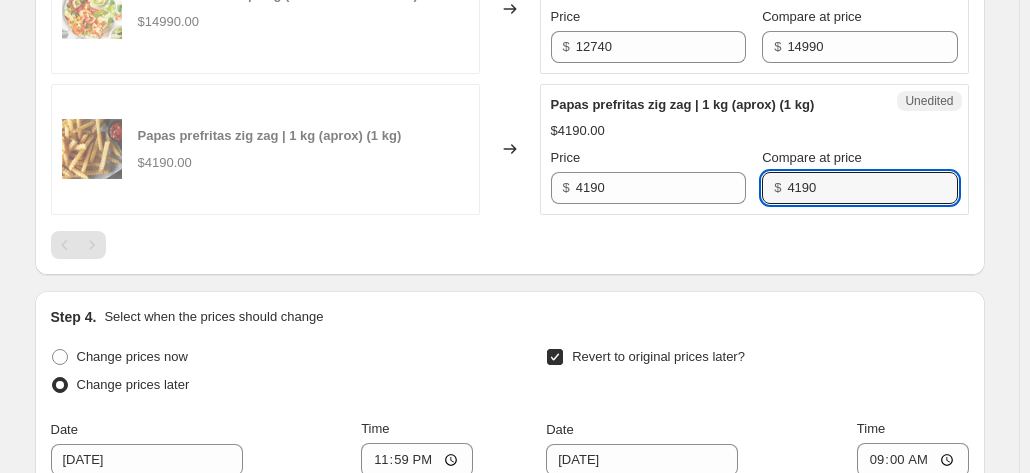 type on "4190" 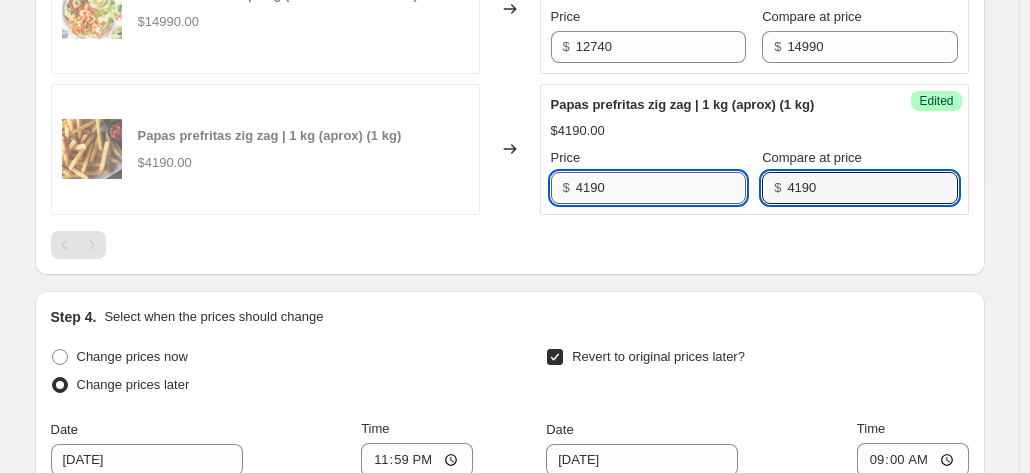 click on "4190" at bounding box center [661, 188] 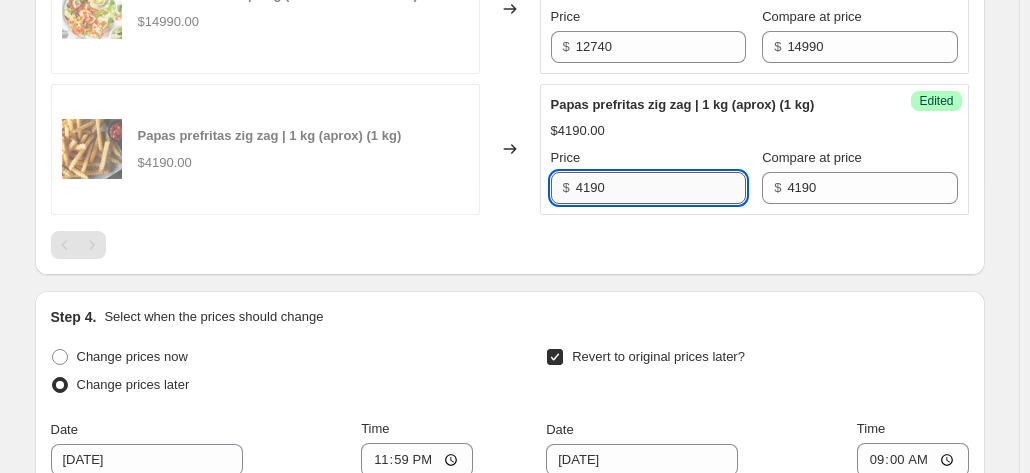 click on "4190" at bounding box center [661, 188] 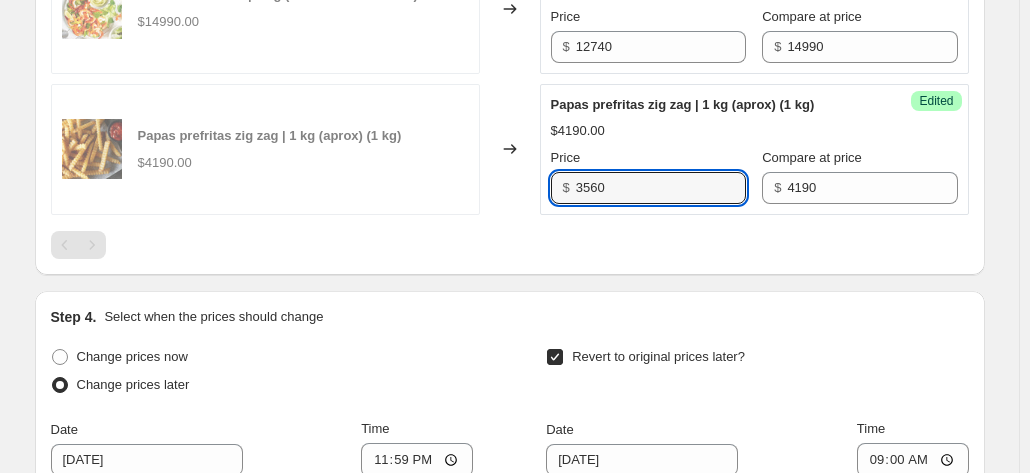 type on "3560" 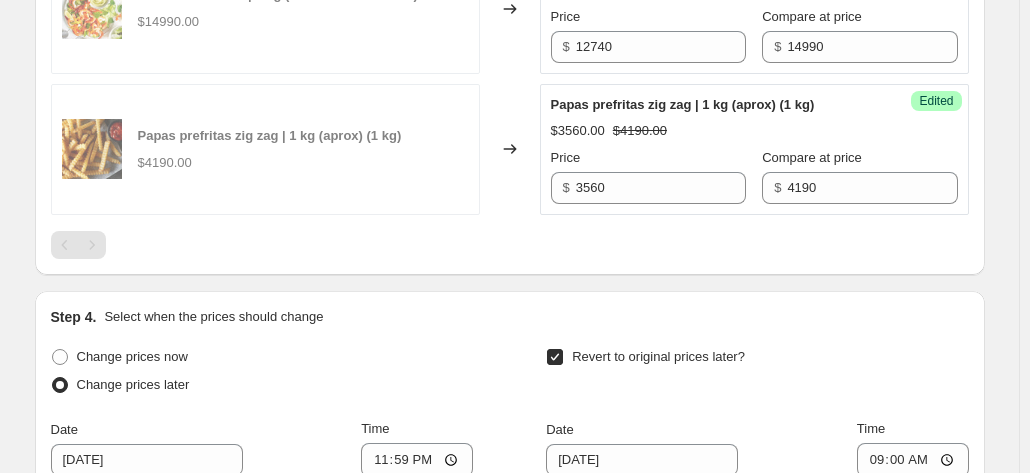 click on "Chuletas de centro de cerdo  |  800 g (aprox) (800 g) $5990.00 Changed to Success Edited Chuletas de centro de cerdo  |  800 g (aprox) (800 g) $5090.00 $5990.00 Price $ 5090 Compare at price $ 5990 Camarones 36/40  |  1 kg (Cocidos y pelados) $17990.00 Changed to Success Edited Camarones 36/40  |  1 kg (Cocidos y pelados) $15290.00 $17990.00 Price $ 15290 Compare at price $ 17990 Merluza apanada en barritas  |  400 g (aprox) (400 g) $4590.00 Changed to Success Edited Merluza apanada en barritas  |  400 g (aprox) (400 g) $3670.00 $4590.00 Price $ 3670 Compare at price $ 4590 Bocaditos de pechuga crocantes | 500 g (aprox) (500 g) $13890.00 Changed to Success Edited Bocaditos de pechuga crocantes | 500 g (aprox) (500 g) $10410.00 $13890.00 Price $ 10410 Compare at price $ 13890 Camarones 36/40  |  1 kg (Crudos y pelados) $16690.00 Changed to Success Edited Camarones 36/40  |  1 kg (Crudos y pelados) $14180.00 $16690.00 Price $ 14180 Compare at price $ 16690 Camarones 36/40  |  1 kg (Crudos con cáscara) Success" at bounding box center (510, -262) 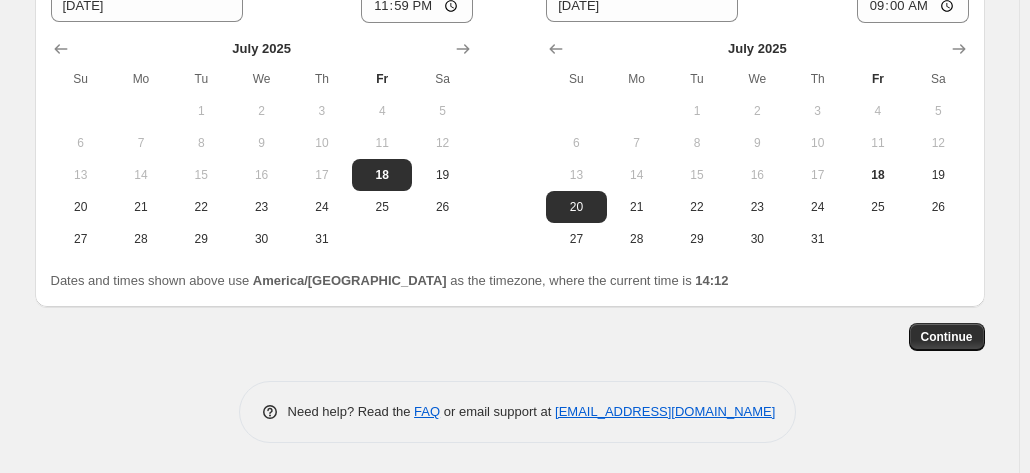 scroll, scrollTop: 2108, scrollLeft: 0, axis: vertical 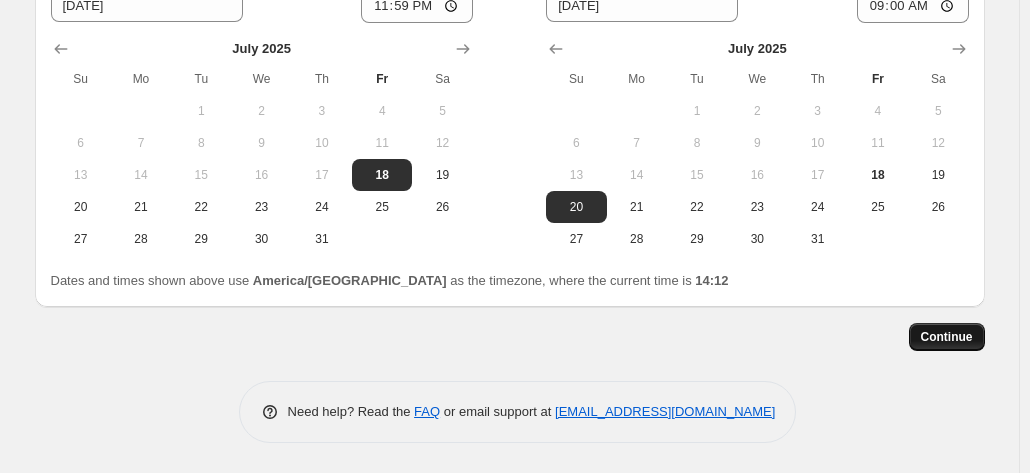 click on "Continue" at bounding box center [947, 337] 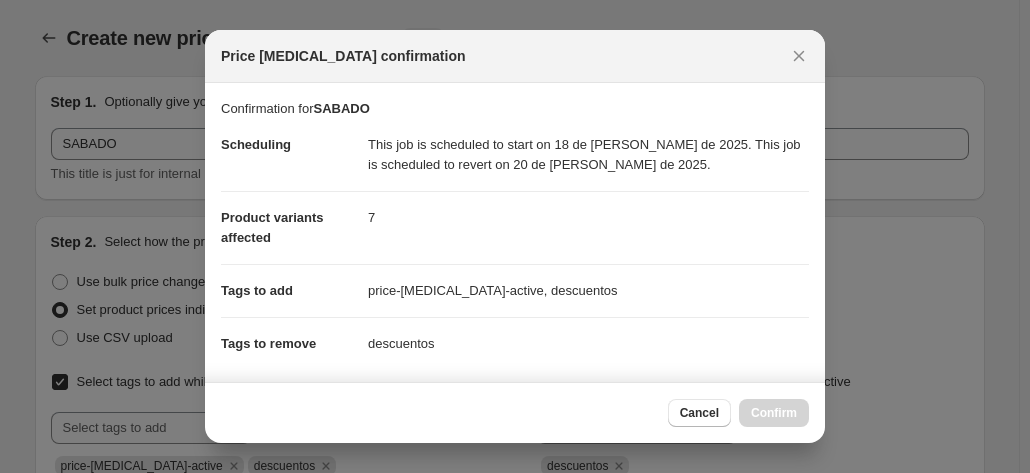 scroll, scrollTop: 0, scrollLeft: 0, axis: both 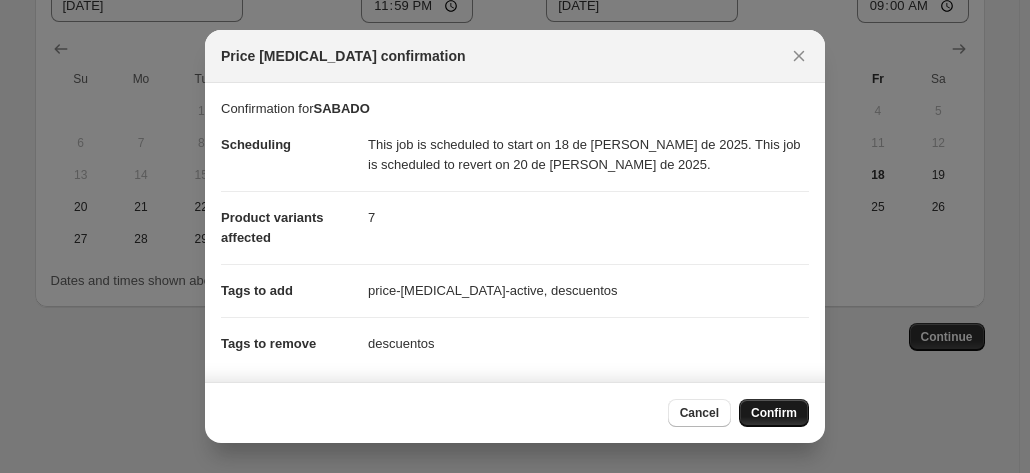 click on "Confirm" at bounding box center (774, 413) 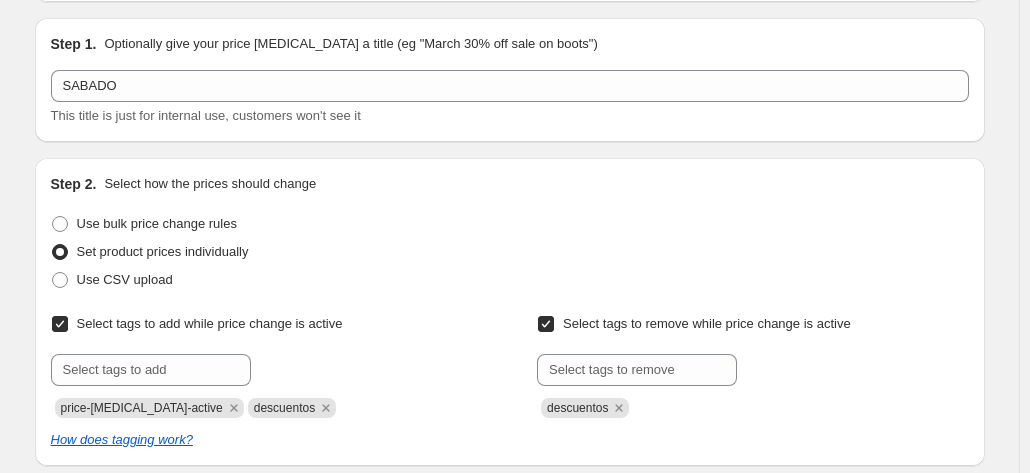 scroll, scrollTop: 155, scrollLeft: 0, axis: vertical 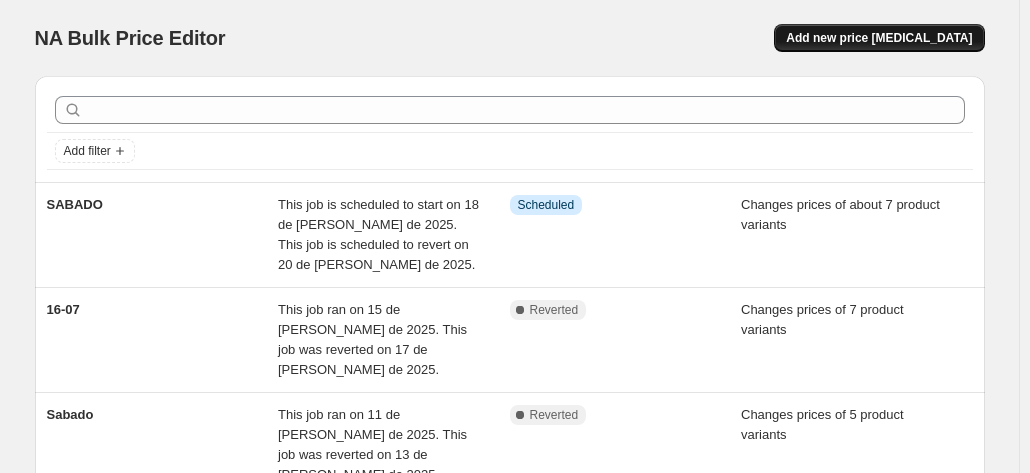click on "Add new price [MEDICAL_DATA]" at bounding box center (879, 38) 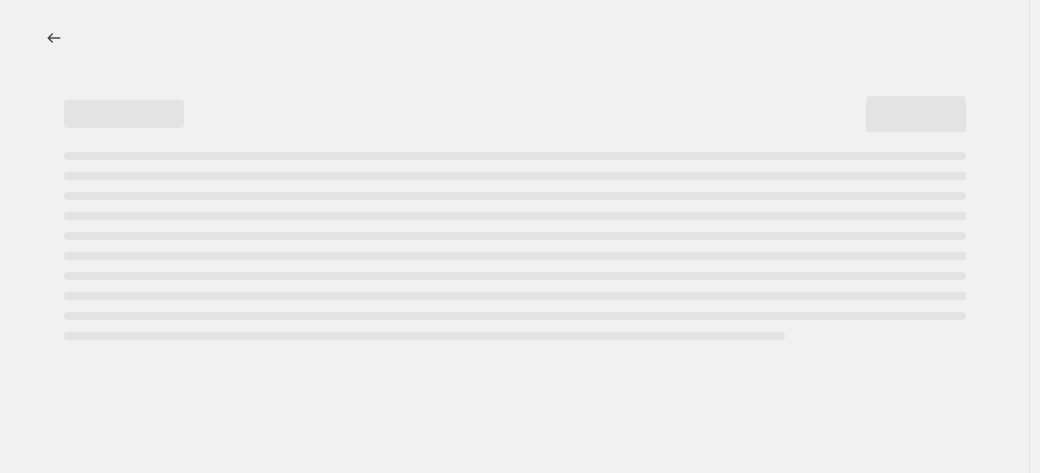 select on "percentage" 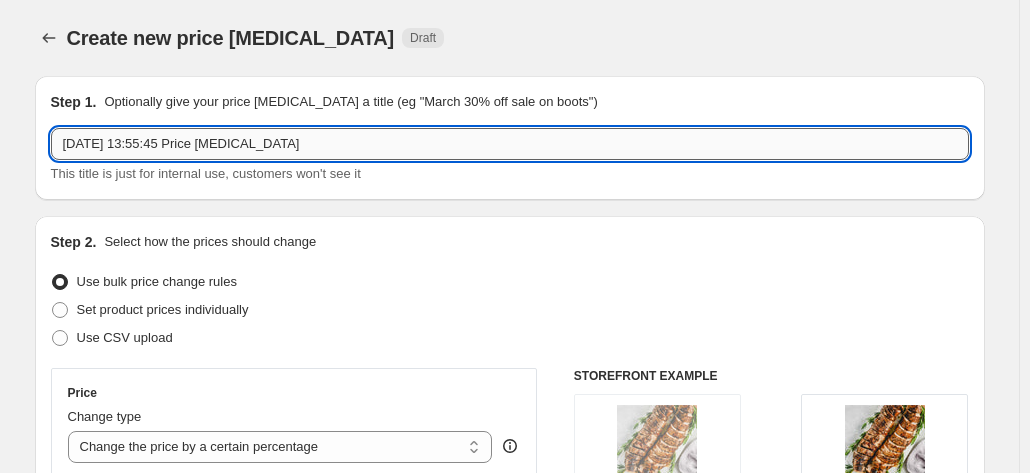 click on "[DATE] 13:55:45 Price [MEDICAL_DATA]" at bounding box center [510, 144] 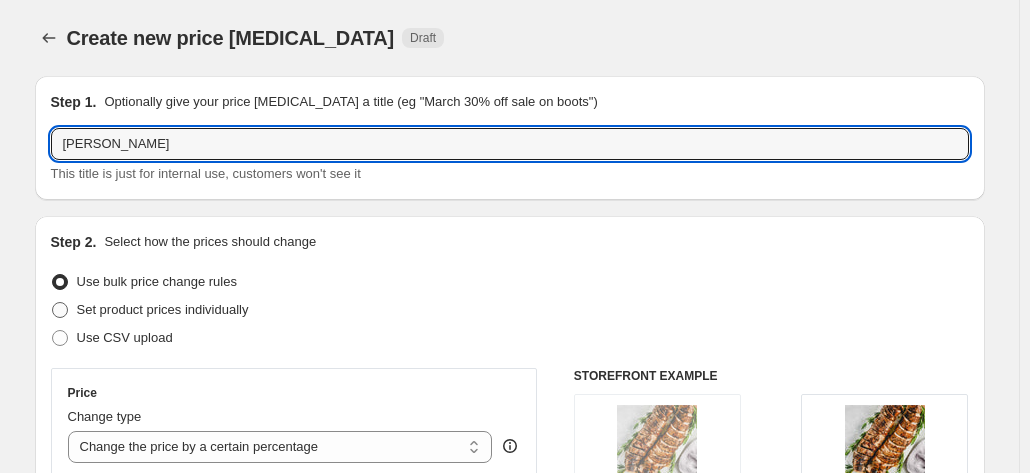 type on "[PERSON_NAME]" 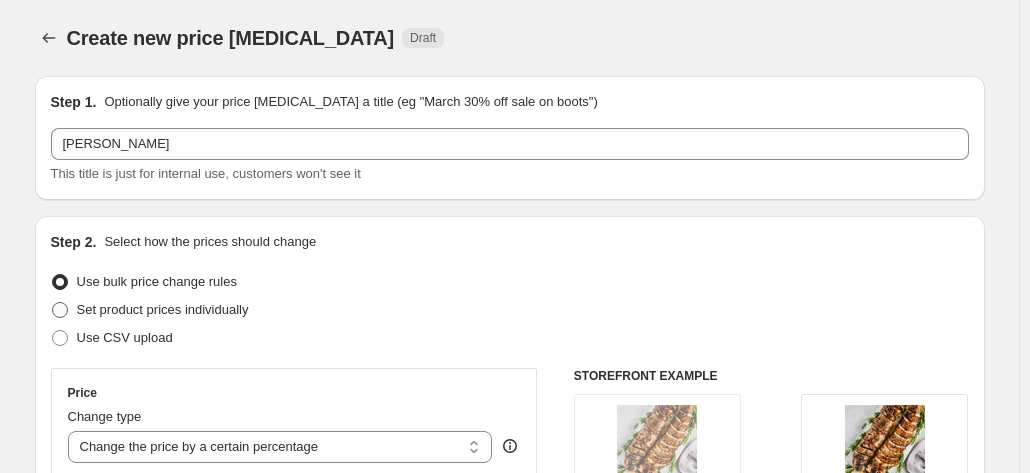 click on "Set product prices individually" at bounding box center (163, 310) 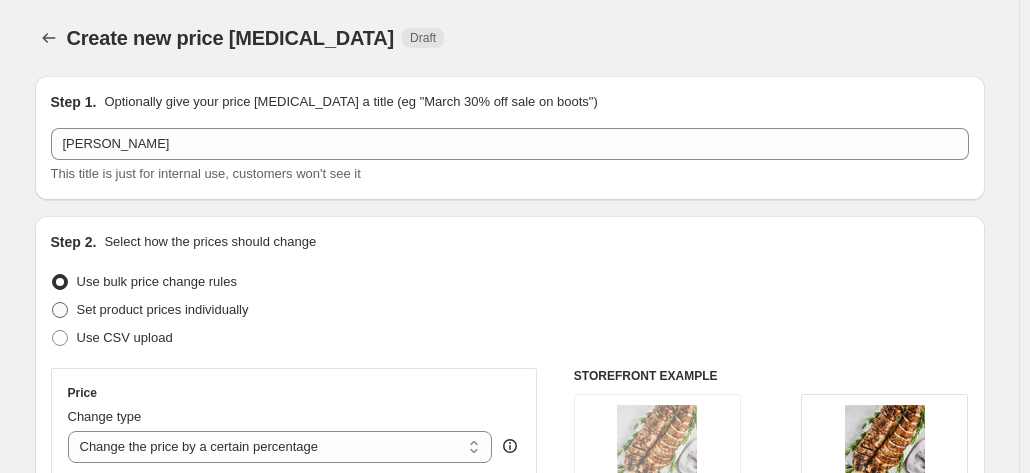 radio on "true" 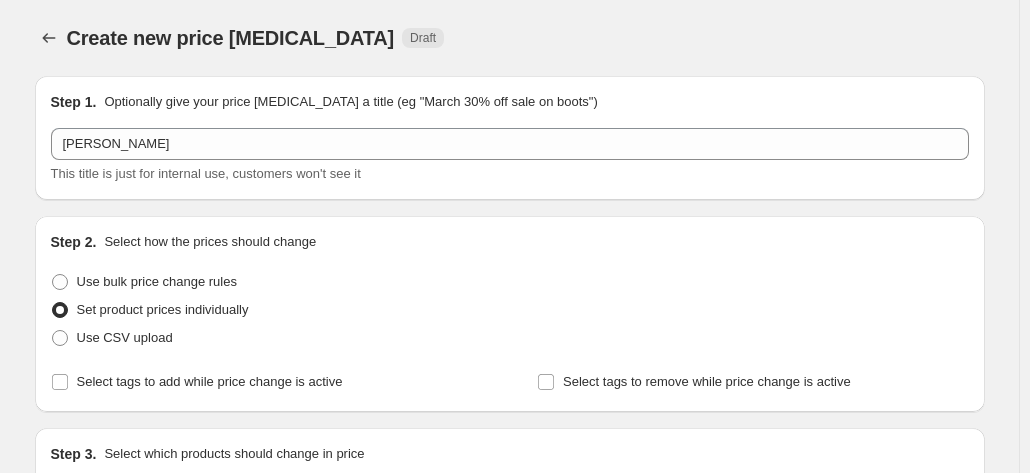 drag, startPoint x: 1029, startPoint y: 53, endPoint x: 1031, endPoint y: 73, distance: 20.09975 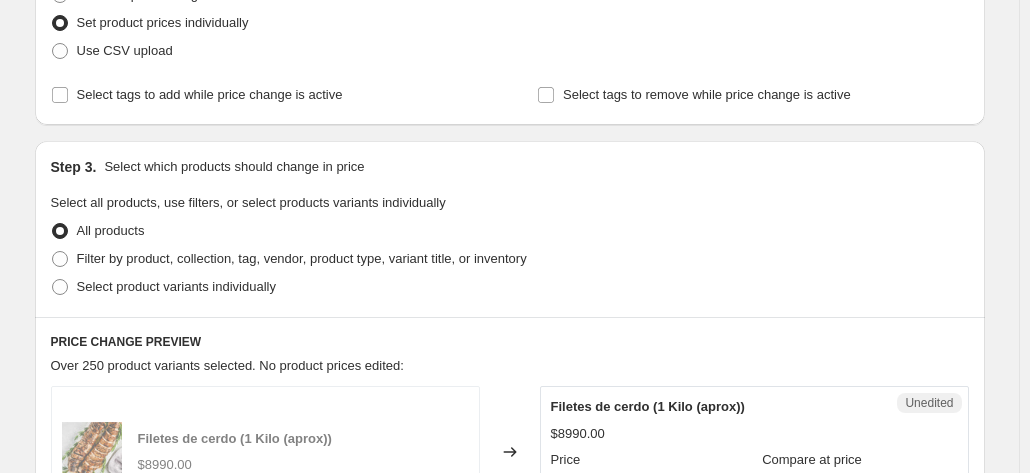 scroll, scrollTop: 280, scrollLeft: 0, axis: vertical 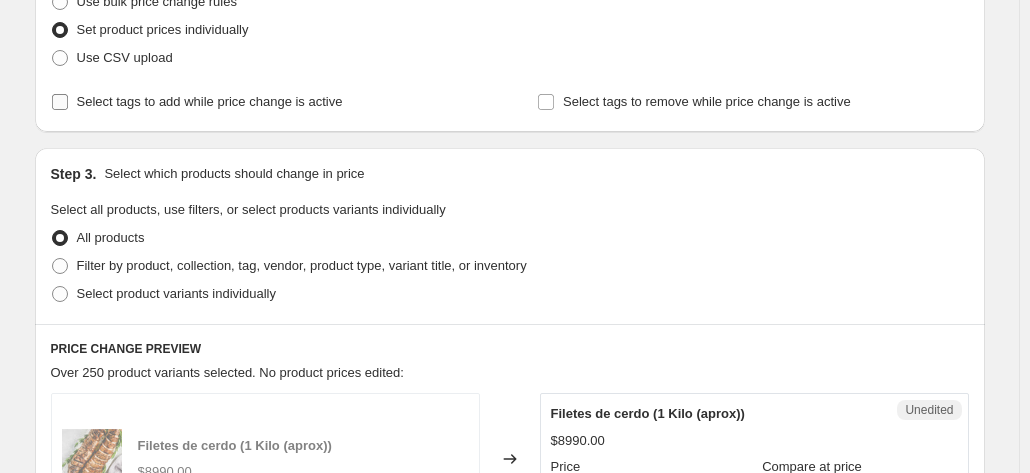 click on "Select tags to add while price change is active" at bounding box center [210, 101] 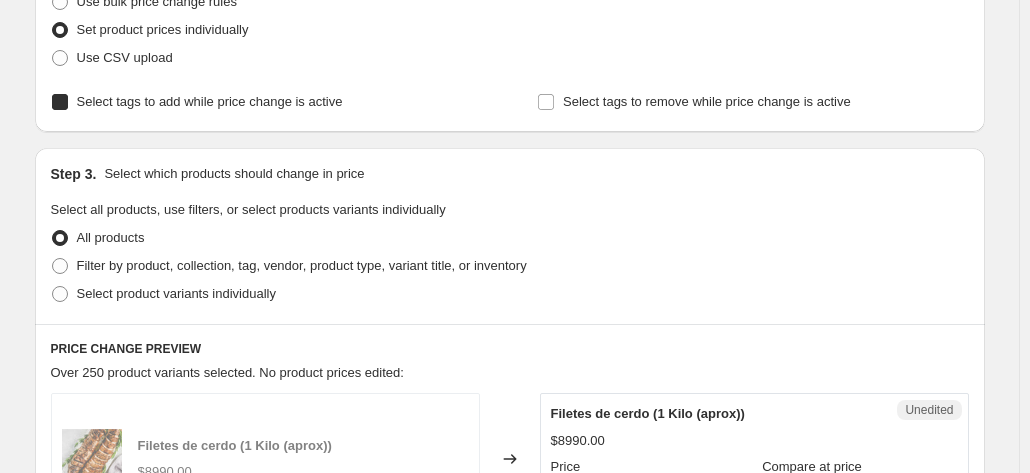 checkbox on "true" 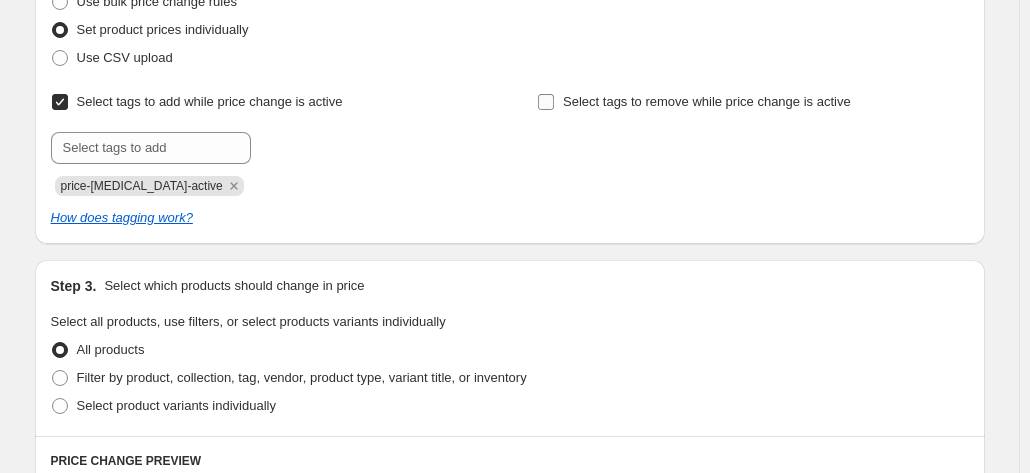 click on "Select tags to remove while price change is active" at bounding box center (707, 101) 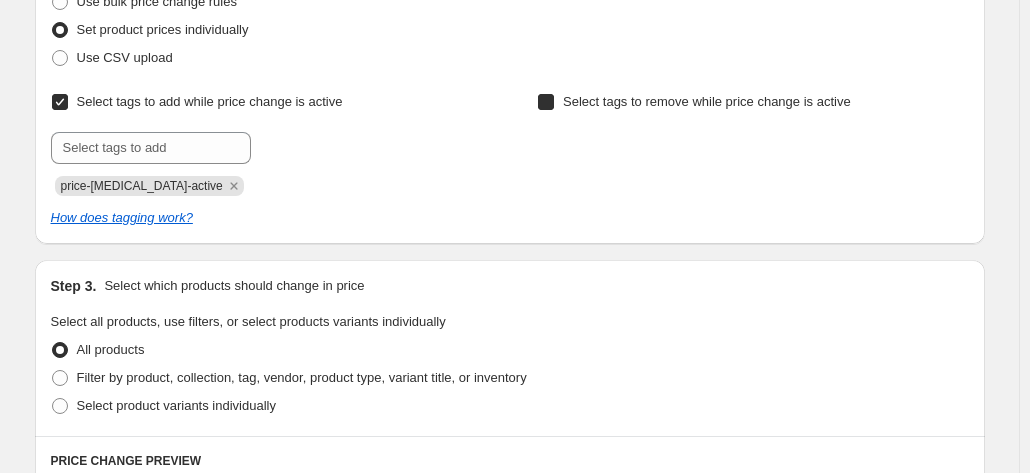 checkbox on "true" 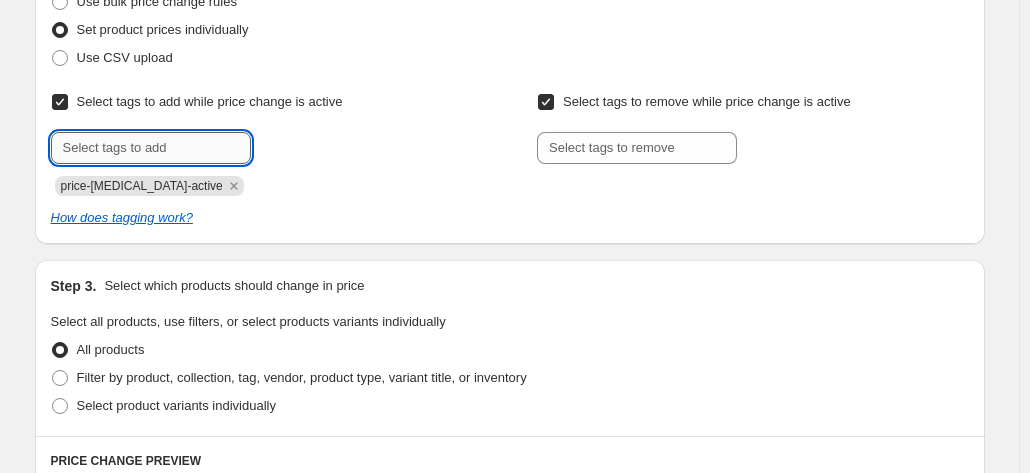 click at bounding box center [151, 148] 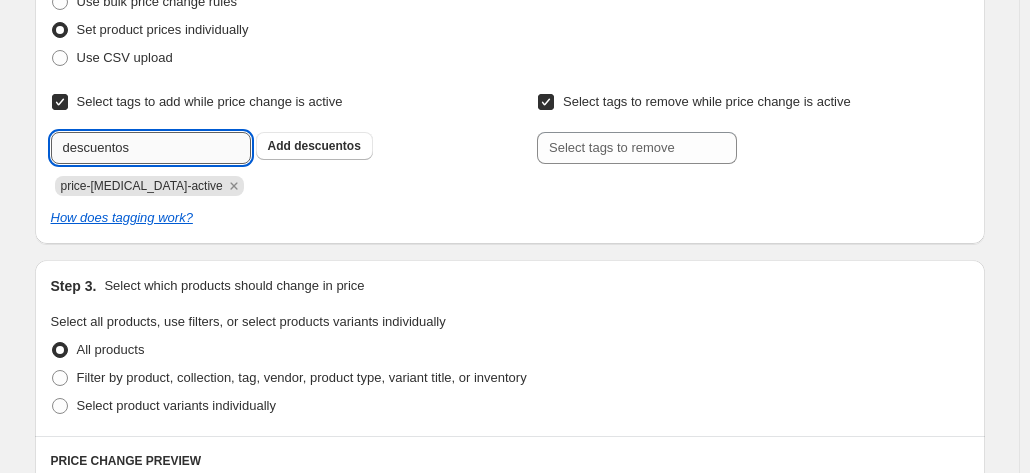 type on "descuentos" 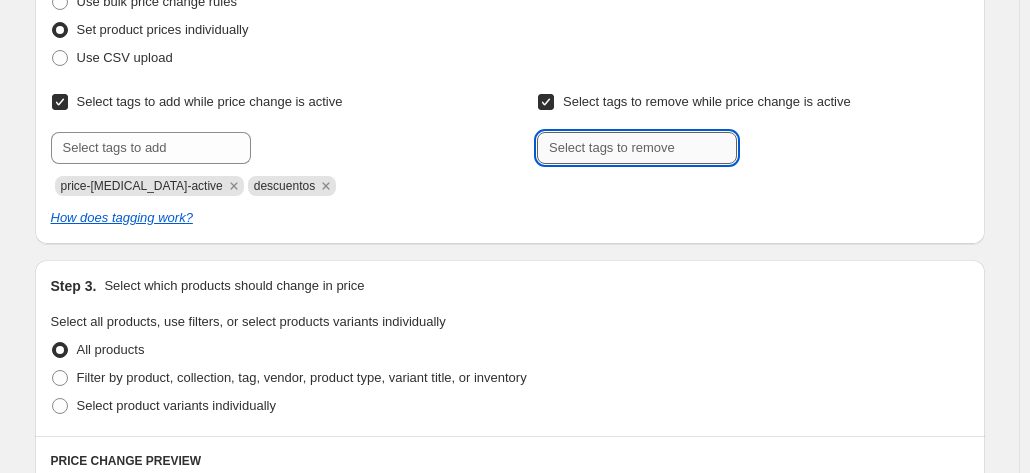 click at bounding box center [637, 148] 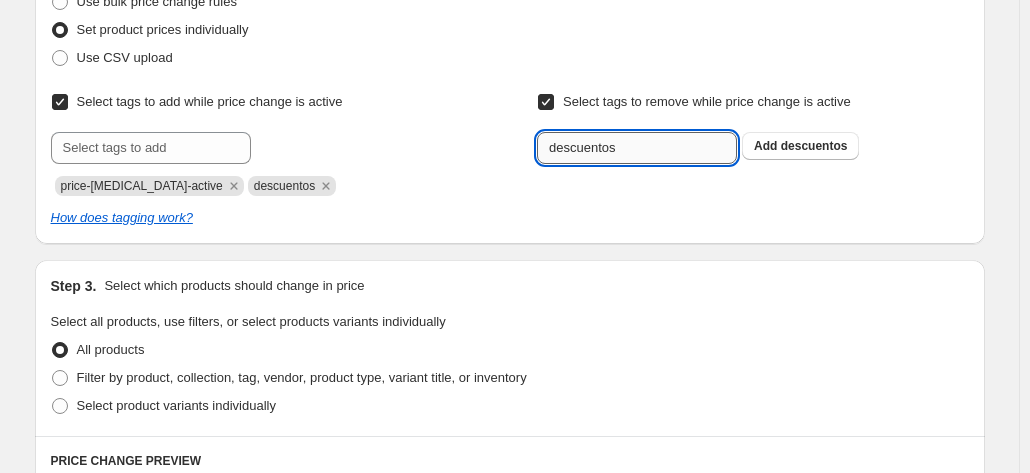 type on "descuentos" 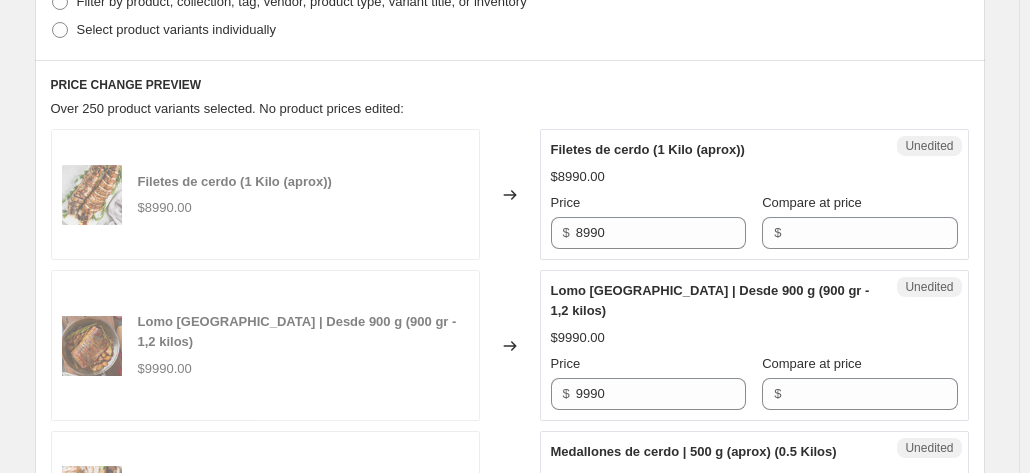 scroll, scrollTop: 662, scrollLeft: 0, axis: vertical 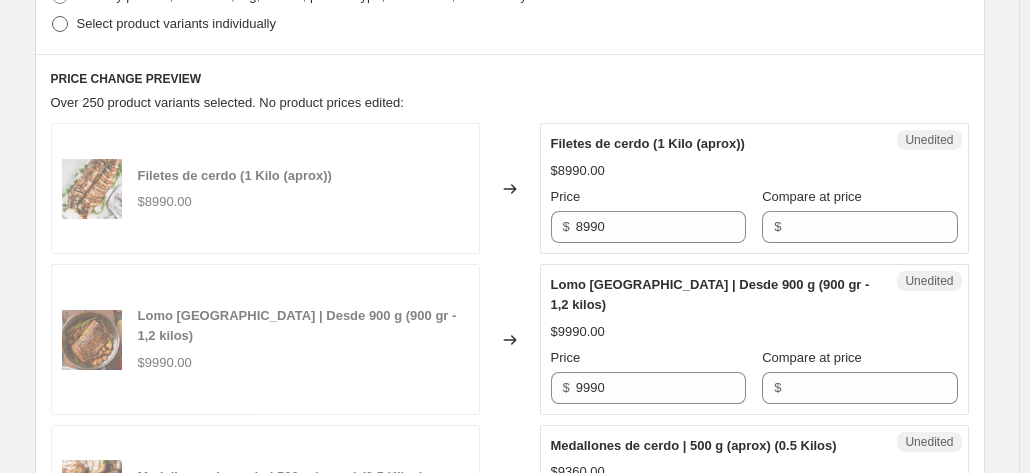 click on "Select product variants individually" at bounding box center (176, 23) 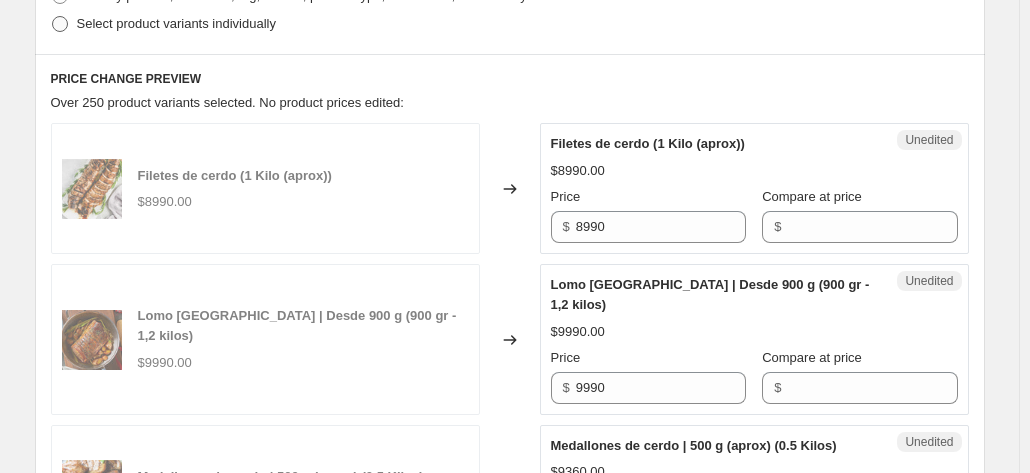 radio on "true" 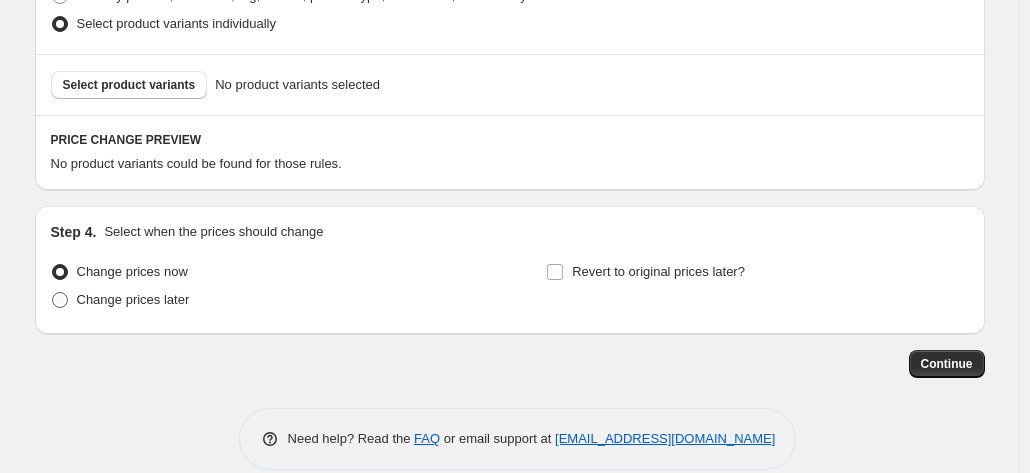 click on "Change prices later" at bounding box center [133, 299] 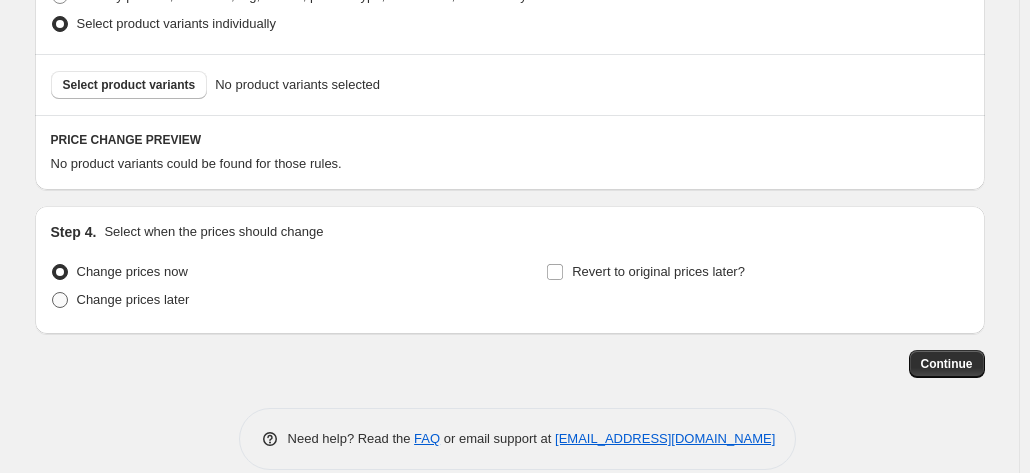 radio on "true" 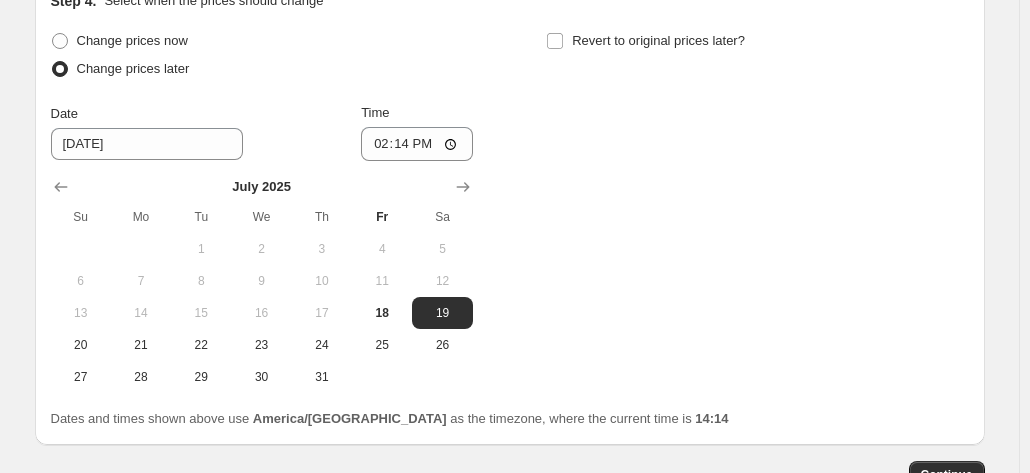 scroll, scrollTop: 896, scrollLeft: 0, axis: vertical 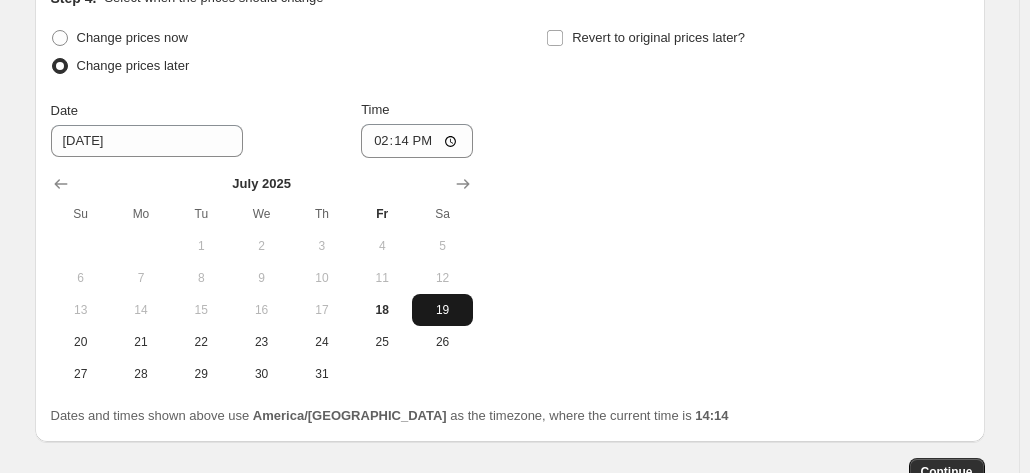 click on "19" at bounding box center [442, 310] 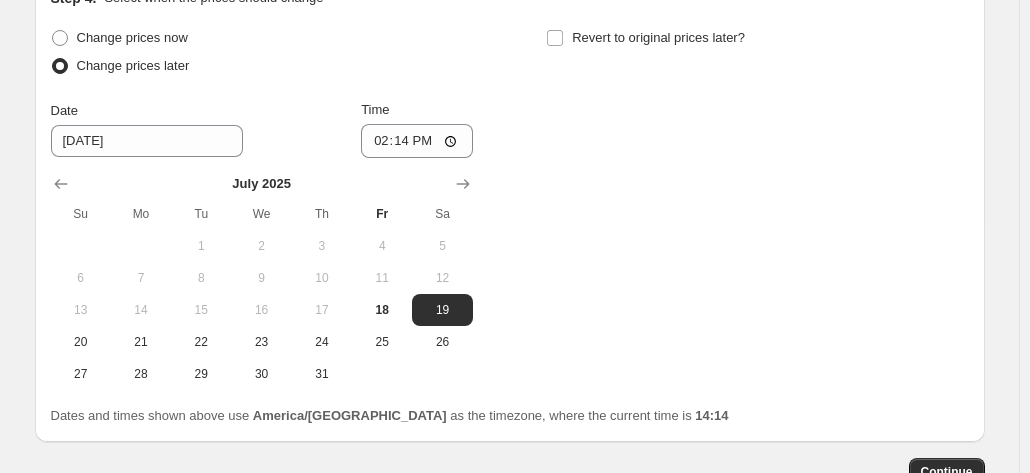 click on "Change prices now Change prices later Date [DATE] Time 14:[DATE] Mo Tu We Th Fr Sa 1 2 3 4 5 6 7 8 9 10 11 12 13 14 15 16 17 18 19 20 21 22 23 24 25 26 27 28 29 30 31 Revert to original prices later?" at bounding box center [510, 207] 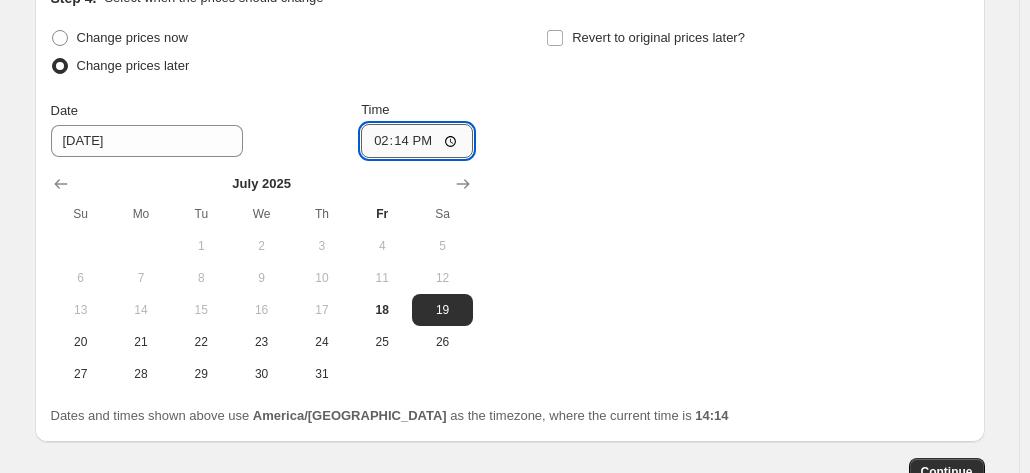 click on "14:14" at bounding box center [417, 141] 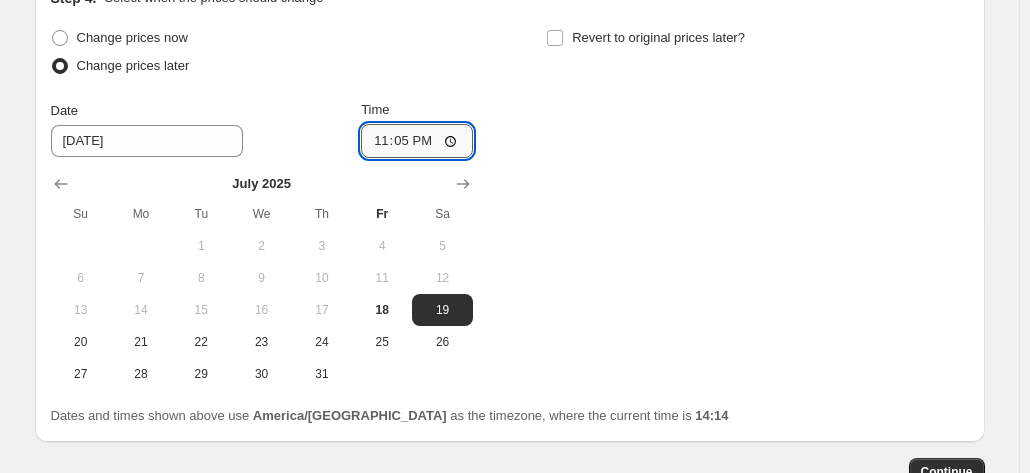 type on "23:59" 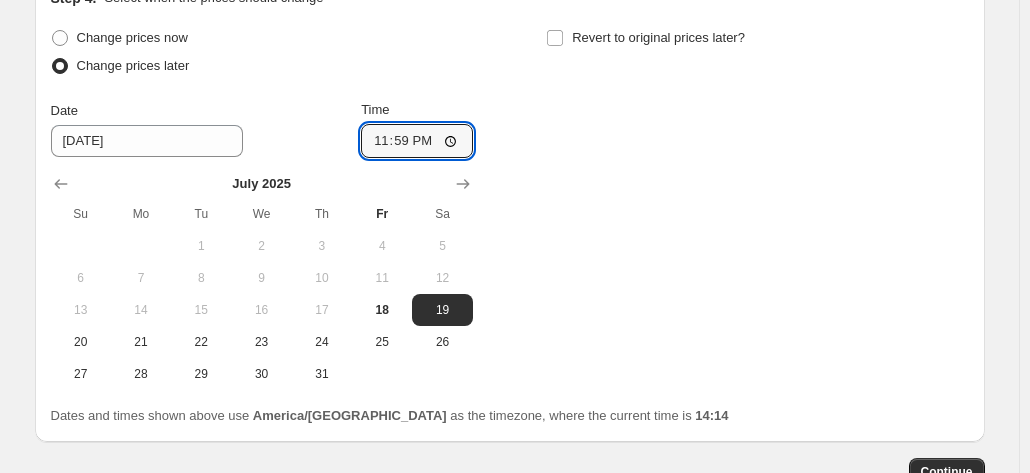 click on "Change prices now Change prices later Date [DATE] Time 23:59 [DATE] Su Mo Tu We Th Fr Sa 1 2 3 4 5 6 7 8 9 10 11 12 13 14 15 16 17 18 19 20 21 22 23 24 25 26 27 28 29 30 31 Revert to original prices later?" at bounding box center (510, 207) 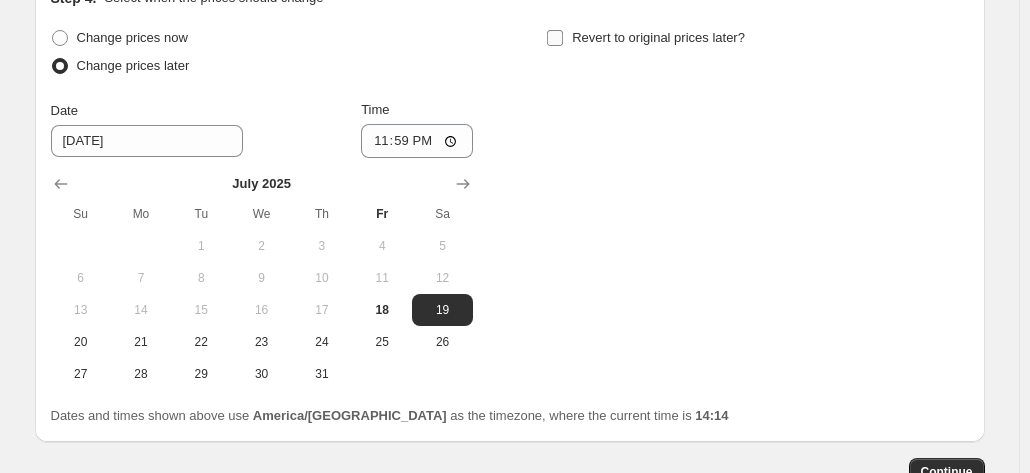 click on "Revert to original prices later?" at bounding box center [658, 37] 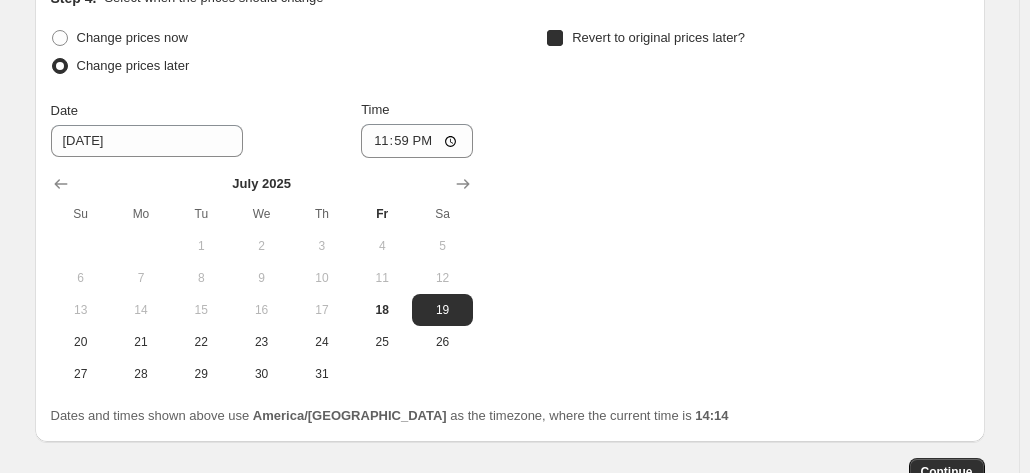 checkbox on "true" 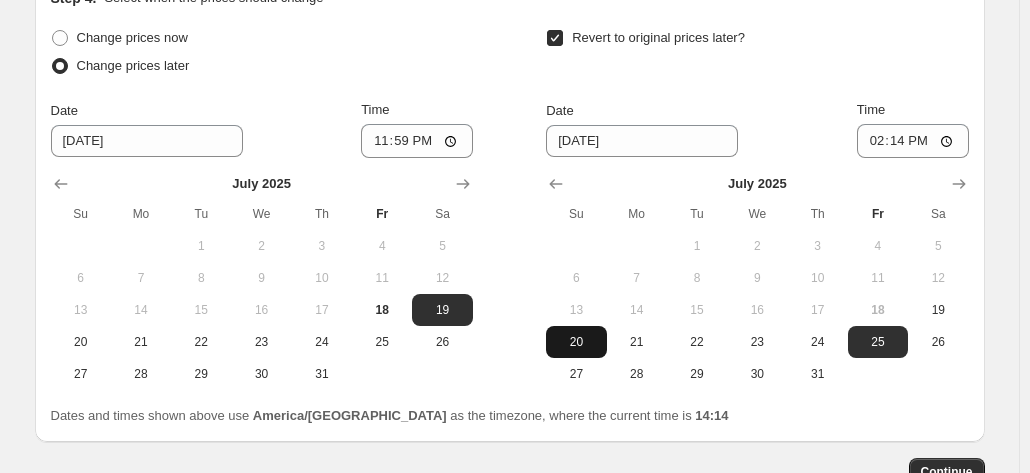 click on "20" at bounding box center [576, 342] 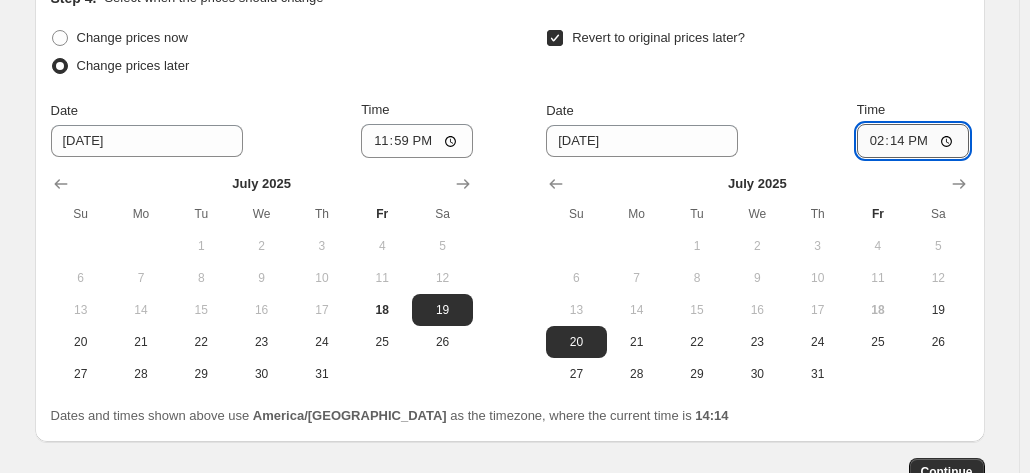 click on "14:14" at bounding box center (913, 141) 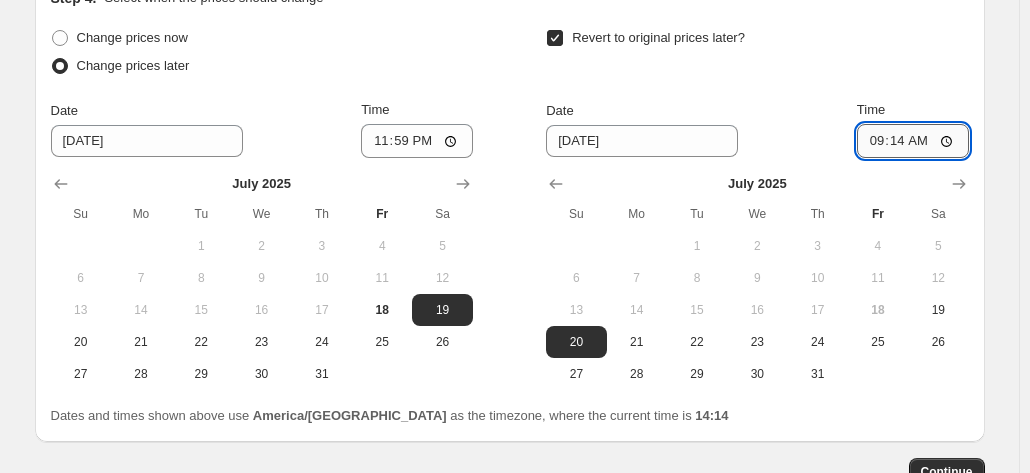 type on "09:00" 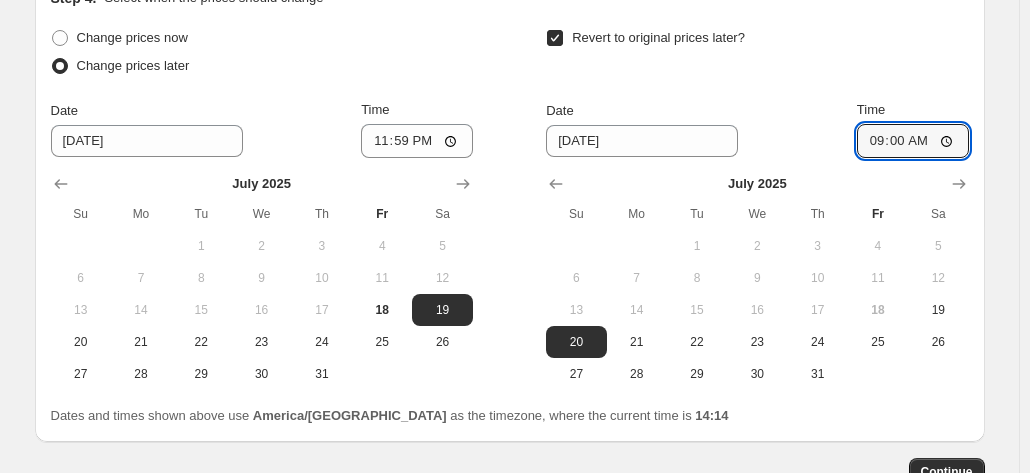 click on "Date [DATE] Time 09:00" at bounding box center (757, 129) 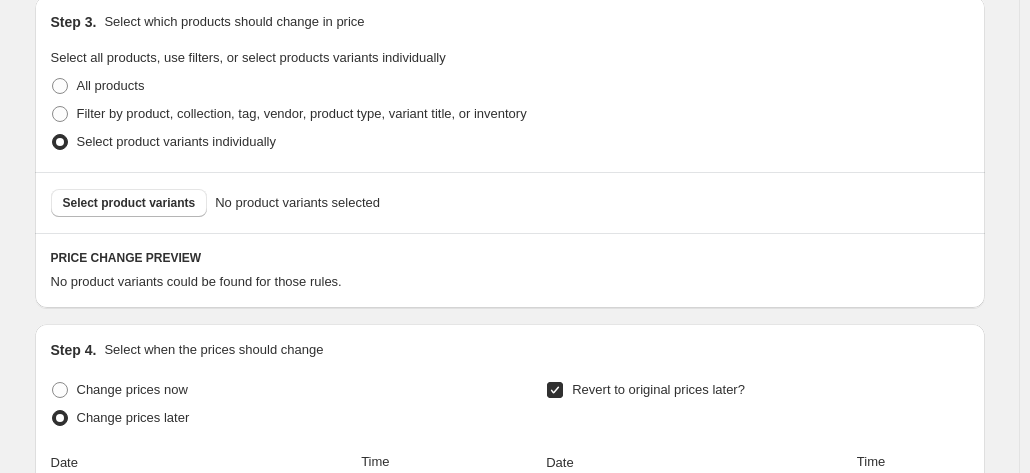 scroll, scrollTop: 546, scrollLeft: 0, axis: vertical 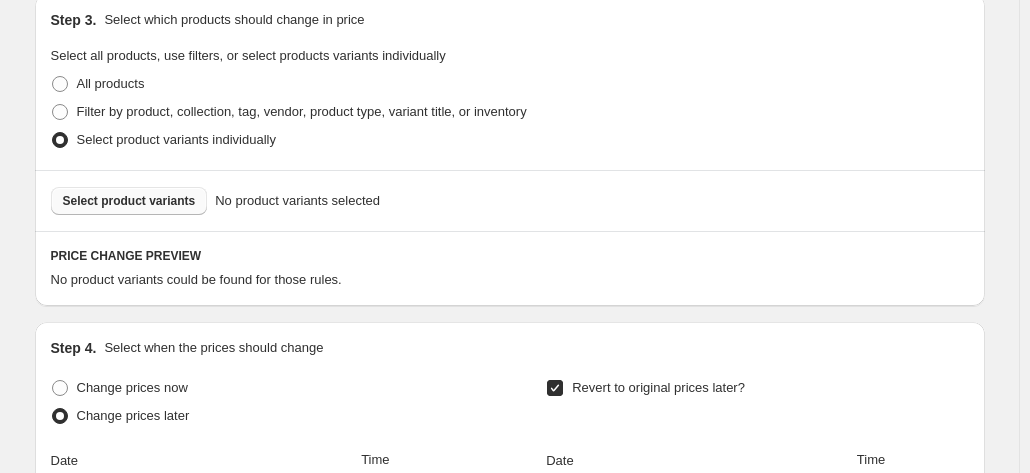 click on "Select product variants" at bounding box center (129, 201) 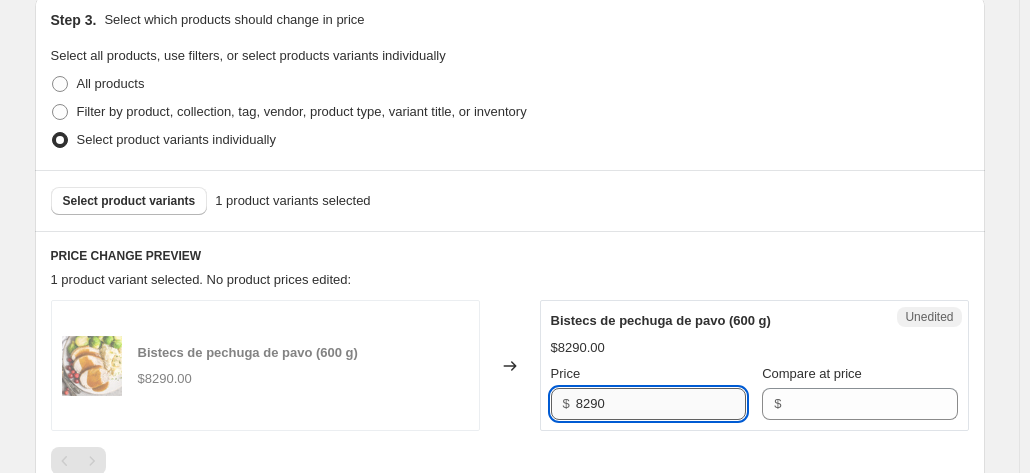 click on "8290" at bounding box center (661, 404) 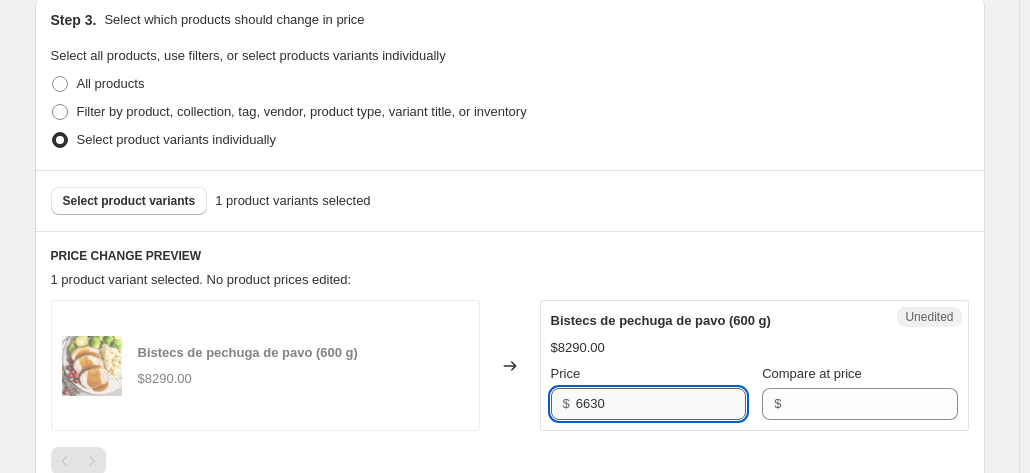 type on "6630" 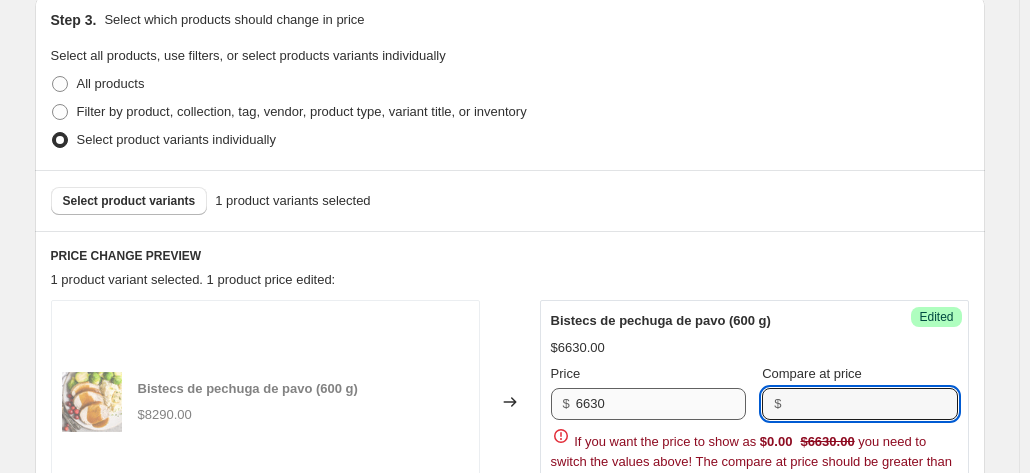 paste on "8290" 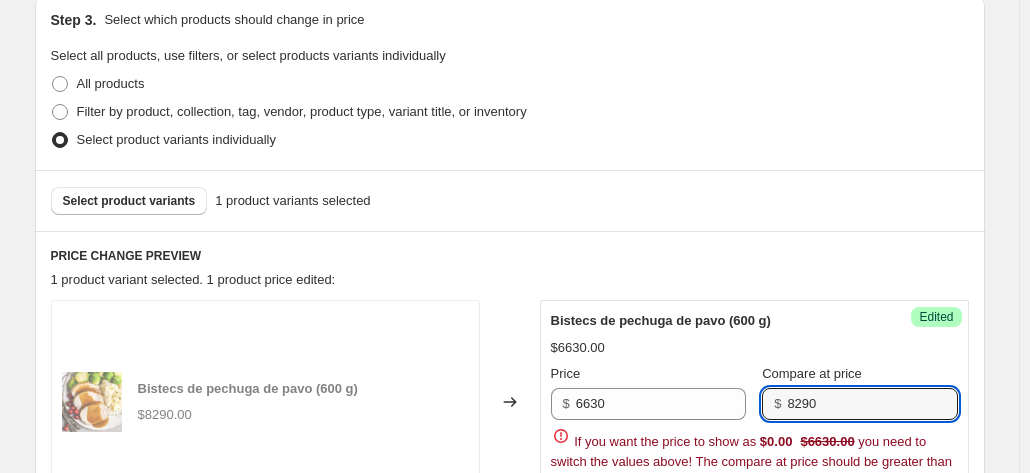 type on "8290" 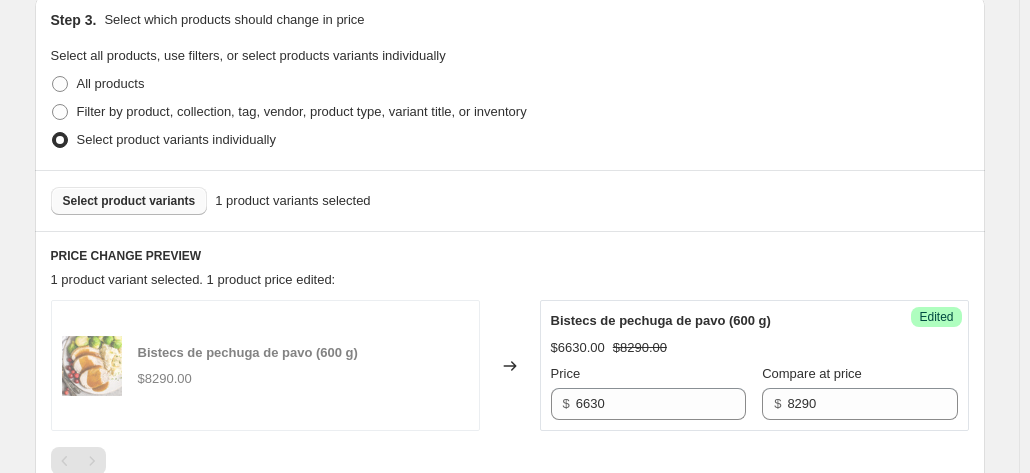 click on "Select product variants" at bounding box center (129, 201) 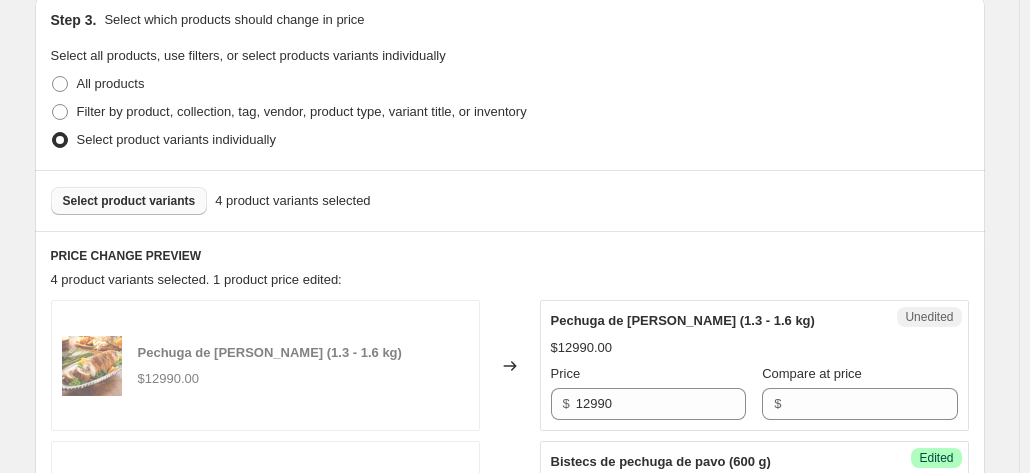 click on "Select product variants" at bounding box center [129, 201] 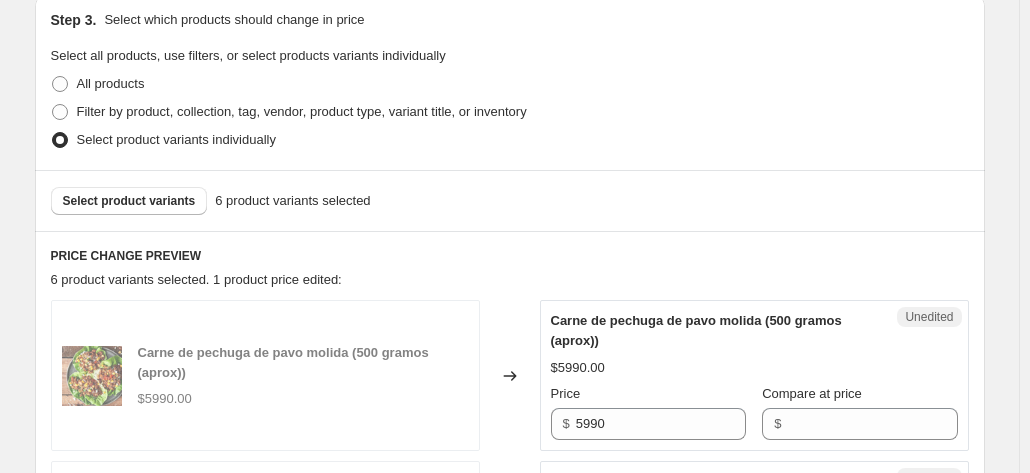 scroll, scrollTop: 132, scrollLeft: 0, axis: vertical 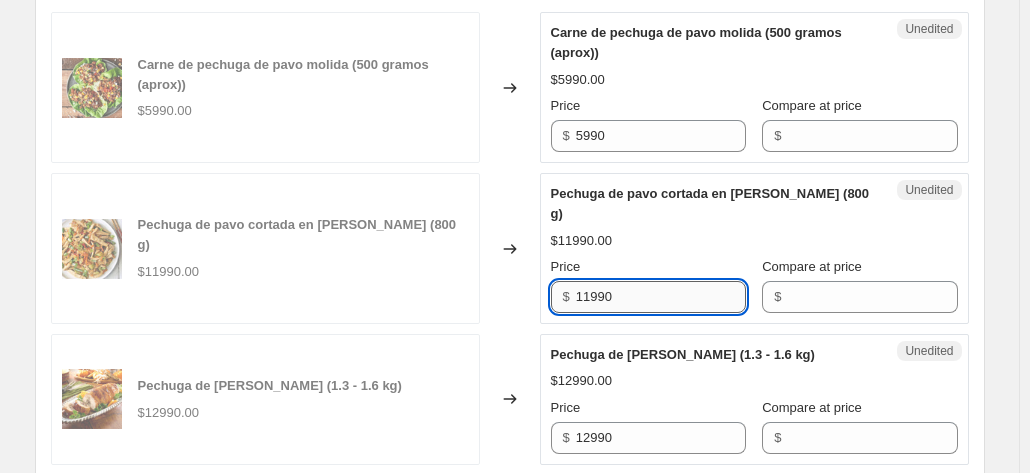 click on "11990" at bounding box center [661, 297] 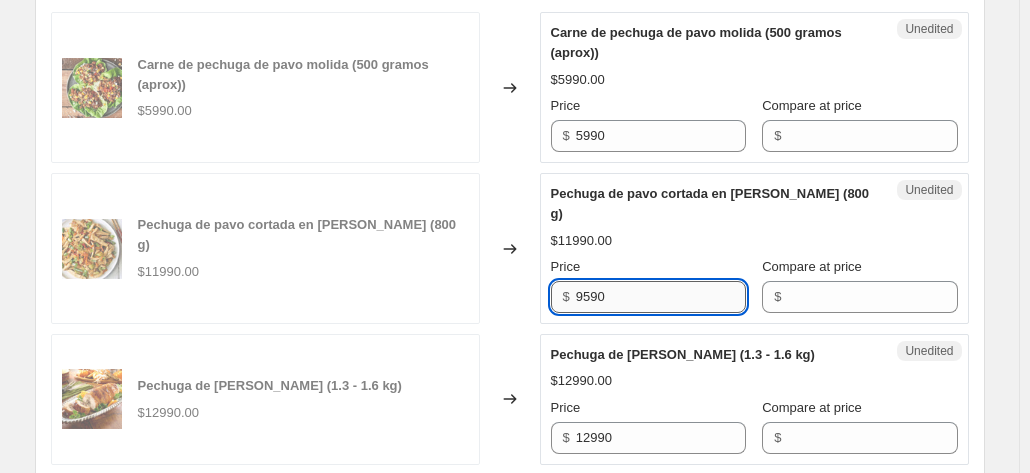 type on "9590" 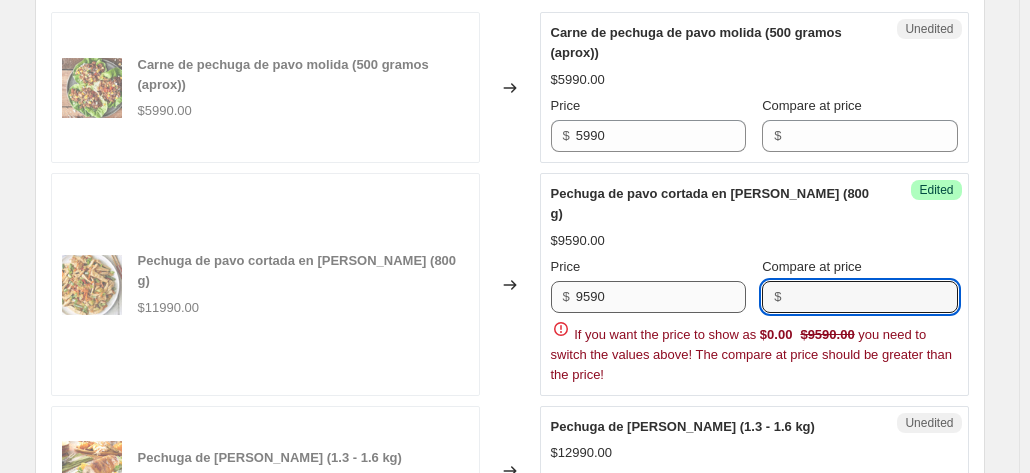 paste on "11990" 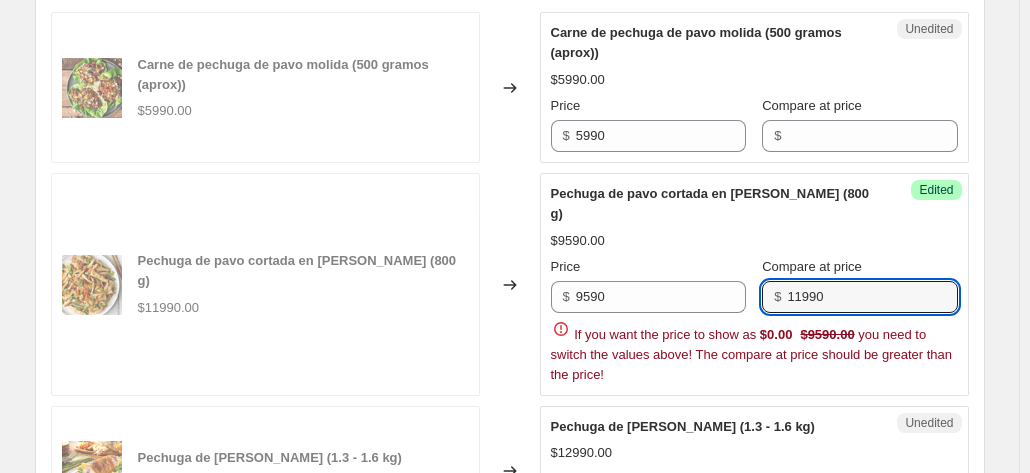 type on "11990" 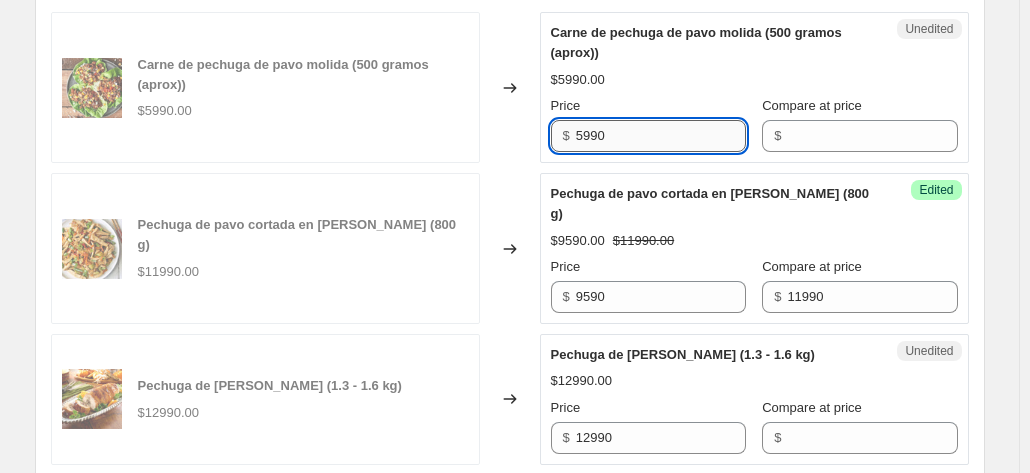 click on "5990" at bounding box center [661, 136] 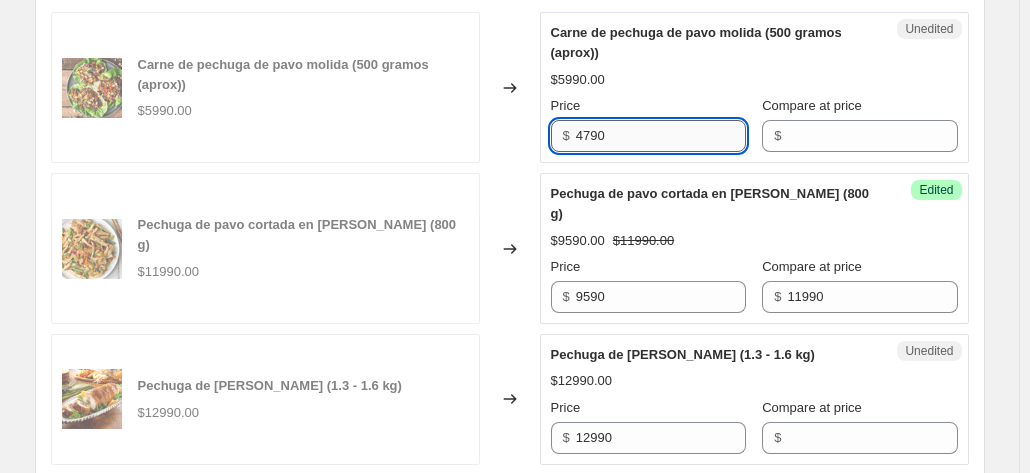 type on "4790" 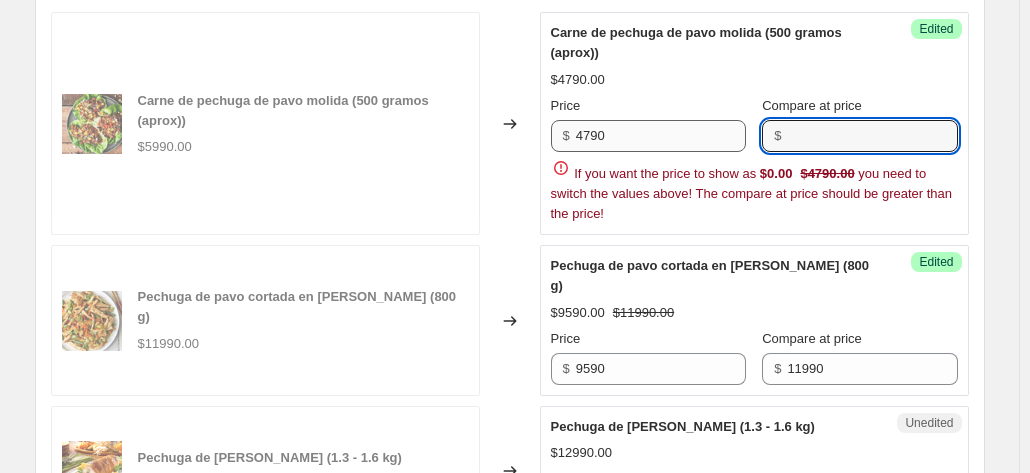 paste on "5990" 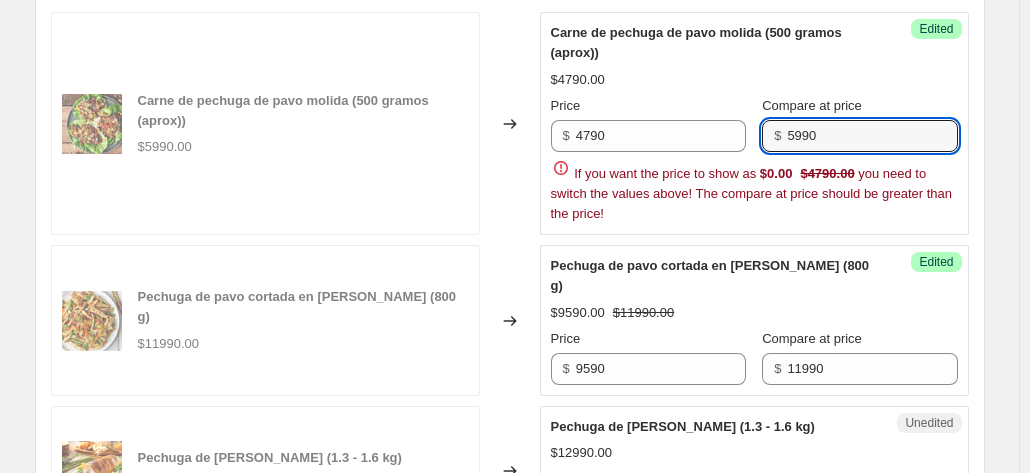 type on "5990" 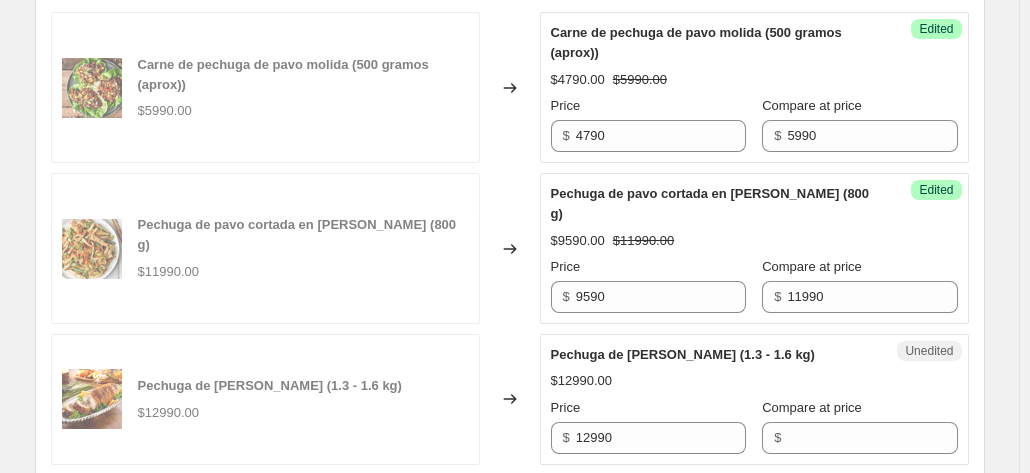 click on "Carne de pechuga de pavo molida (500 gramos (aprox)) $5990.00 Changed to Success Edited Carne de pechuga de pavo molida (500 gramos (aprox)) $4790.00 $5990.00 Price $ 4790 Compare at price $ 5990 Pechuga de pavo cortada en [PERSON_NAME] (800 g) $11990.00 Changed to Success Edited Pechuga de pavo cortada en [PERSON_NAME] (800 g) $9590.00 $11990.00 Price $ 9590 Compare at price $ 11990 Pechuga de pavo deshuesada (1.3 - 1.6 kg) $12990.00 Changed to Unedited Pechuga de pavo deshuesada (1.3 - 1.6 kg) $12990.00 Price $ 12990 Compare at price $ Bistecs de pechuga de pavo (600 g) $8290.00 Changed to Success Edited Bistecs de pechuga de pavo (600 g) $6630.00 $8290.00 Price $ 6630 Compare at price $ 8290 Pechuga de pavo deshuesada (1.6 - 1.9 kg) $15560.00 Changed to Unedited Pechuga de pavo deshuesada (1.6 - 1.9 kg) $15560.00 Price $ 15560 Compare at price $ Pechuga de pavo deshuesada (1.9 - 2.2 kg) $18090.00 Changed to Unedited Pechuga de pavo deshuesada (1.9 - 2.2 kg) $18090.00 Price $ 18090 Compare at price $" at bounding box center [510, 449] 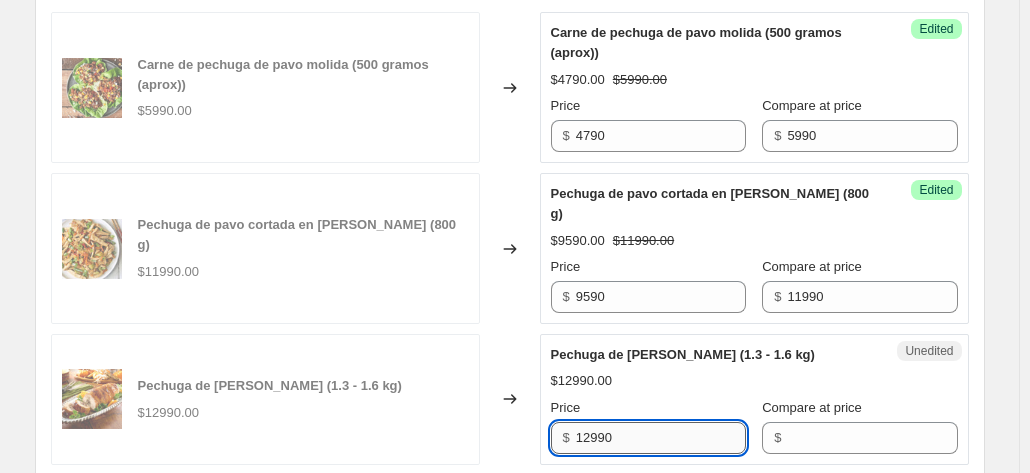 click on "12990" at bounding box center (661, 438) 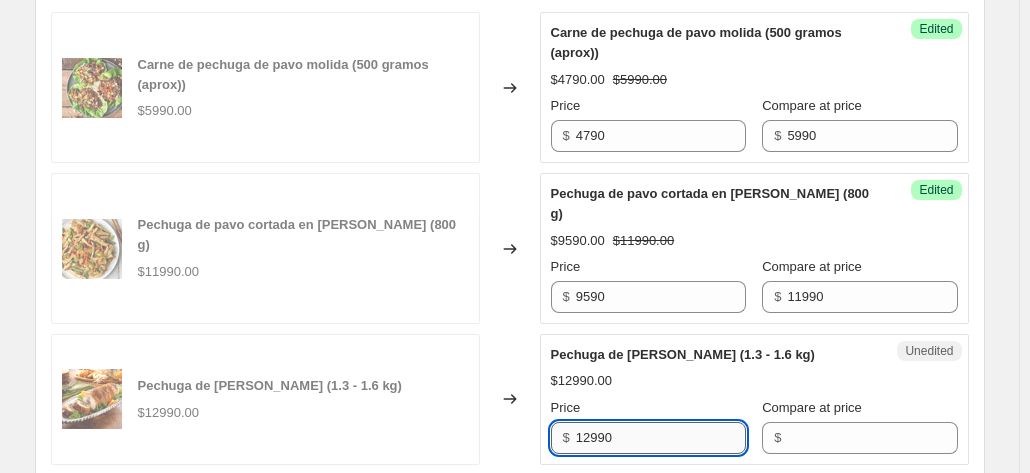 click on "12990" at bounding box center (661, 438) 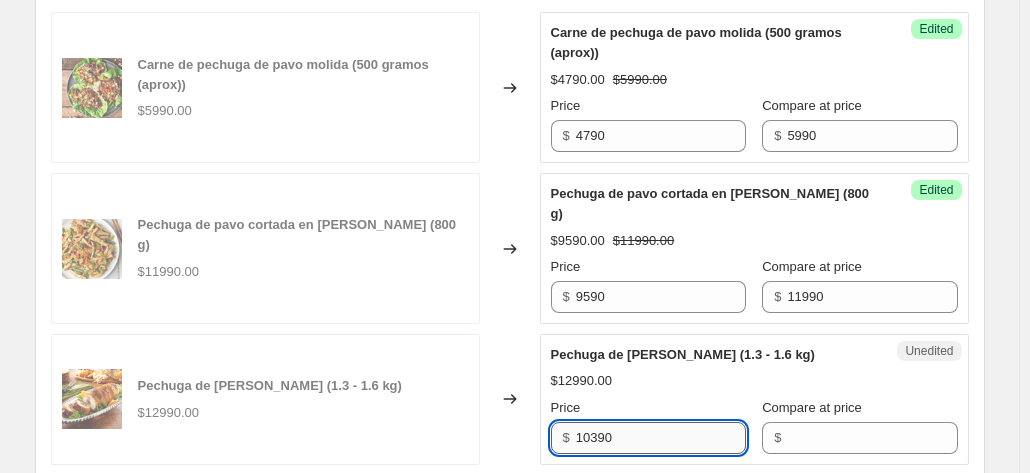 type on "10390" 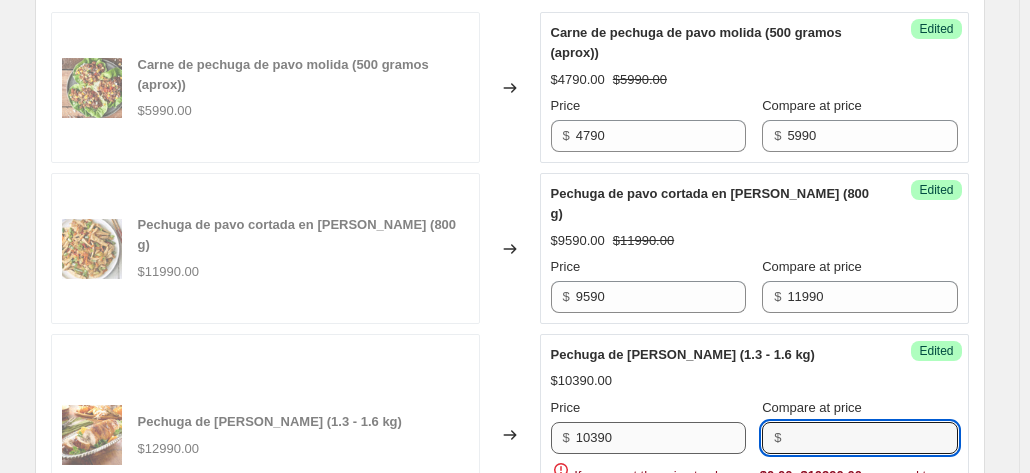 paste on "12990" 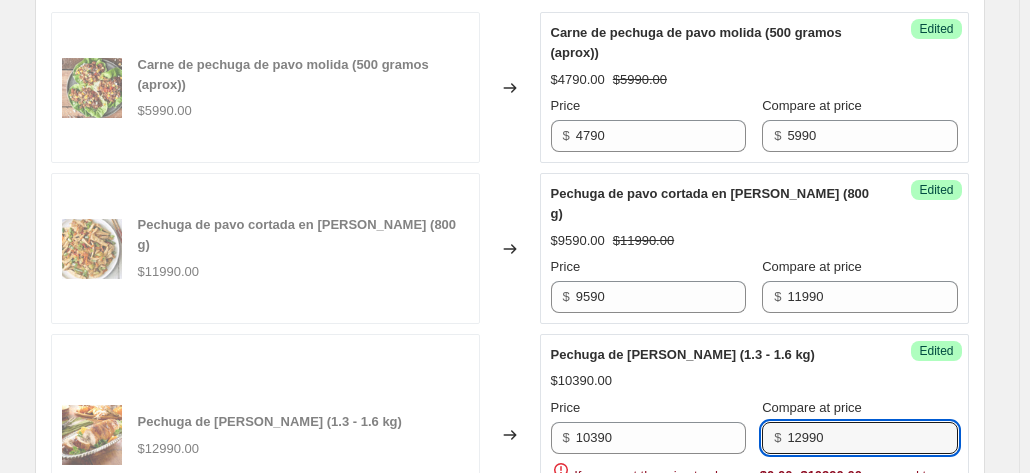type on "12990" 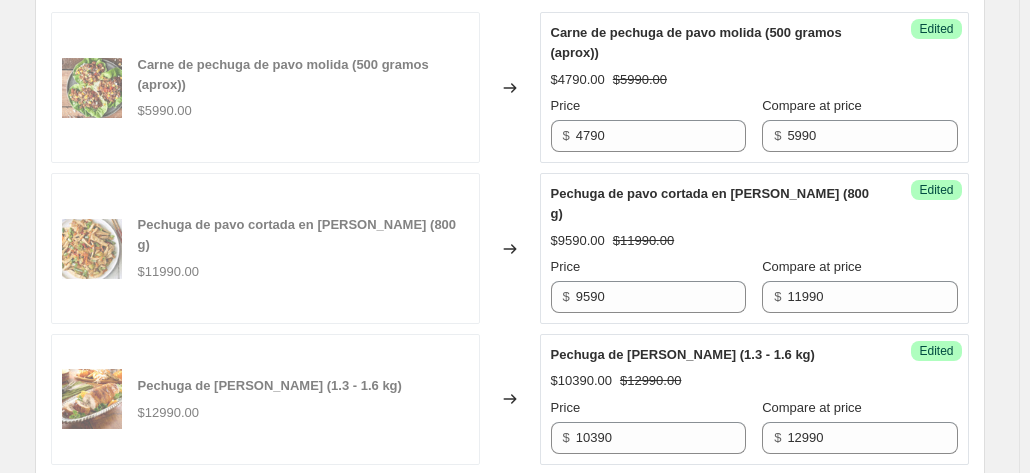click on "Changed to" at bounding box center [510, 399] 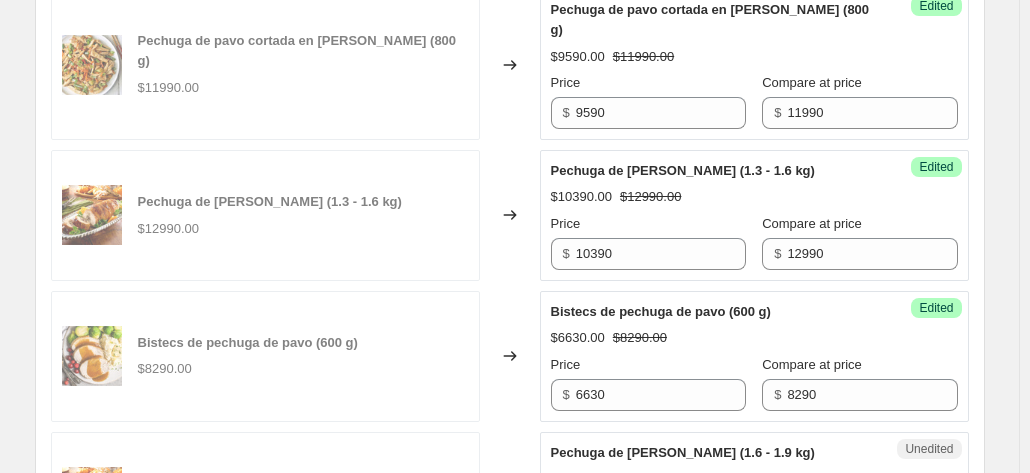scroll, scrollTop: 1046, scrollLeft: 0, axis: vertical 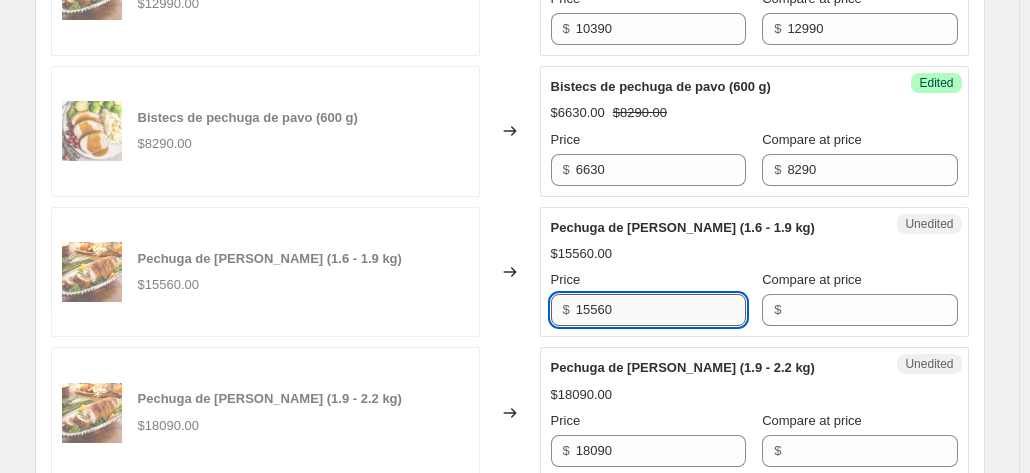 click on "15560" at bounding box center (661, 310) 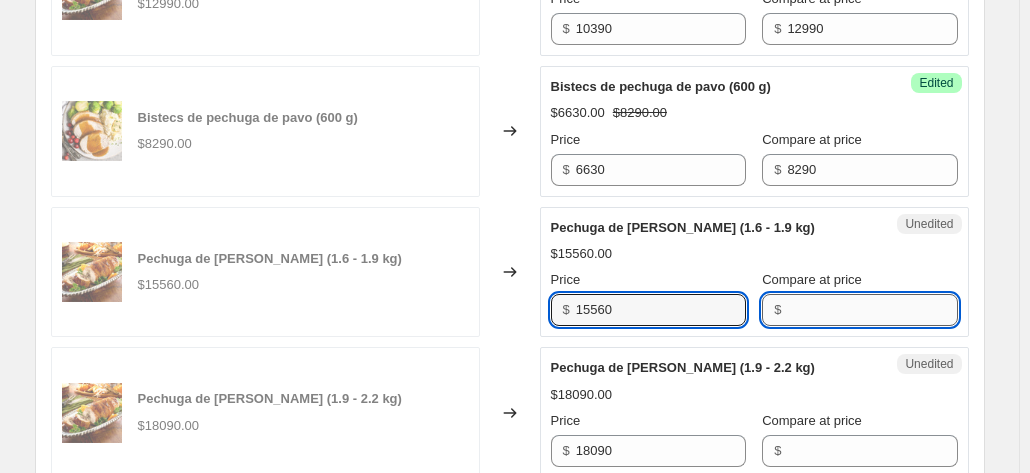 paste on "15560" 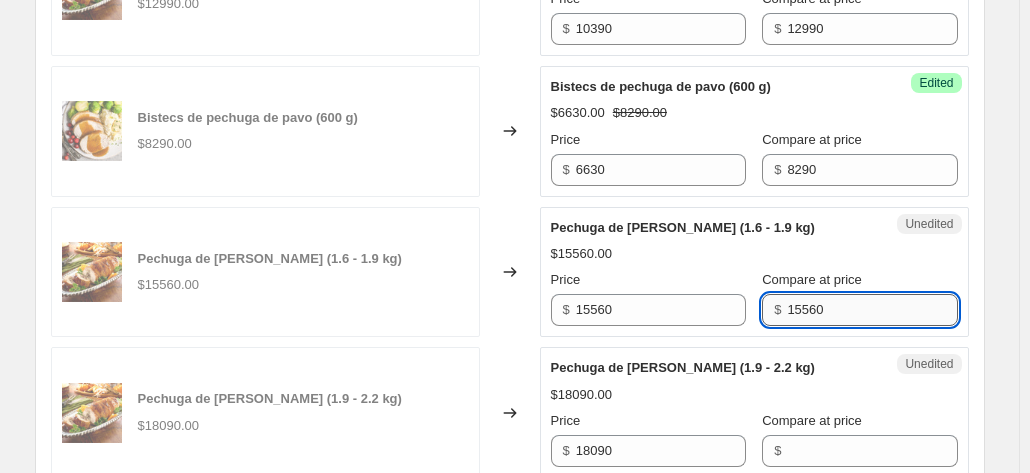 click on "15560" at bounding box center (872, 310) 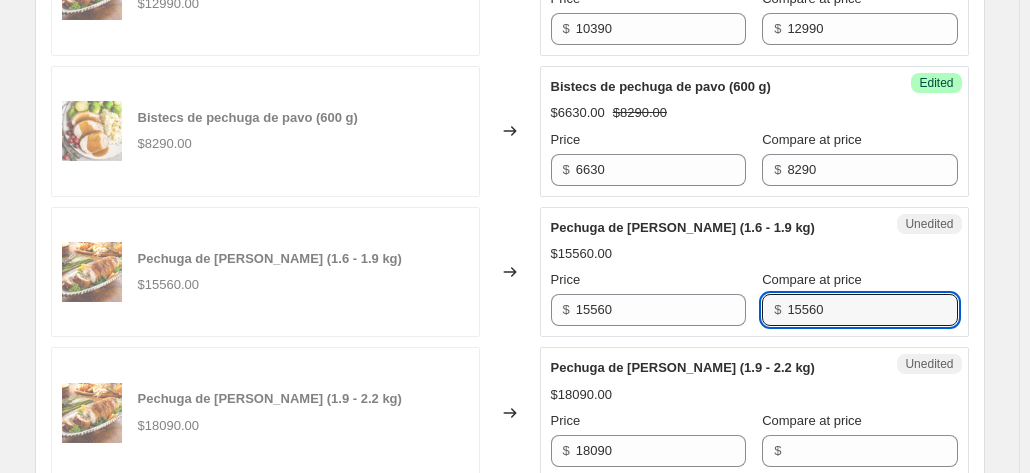 type on "15560" 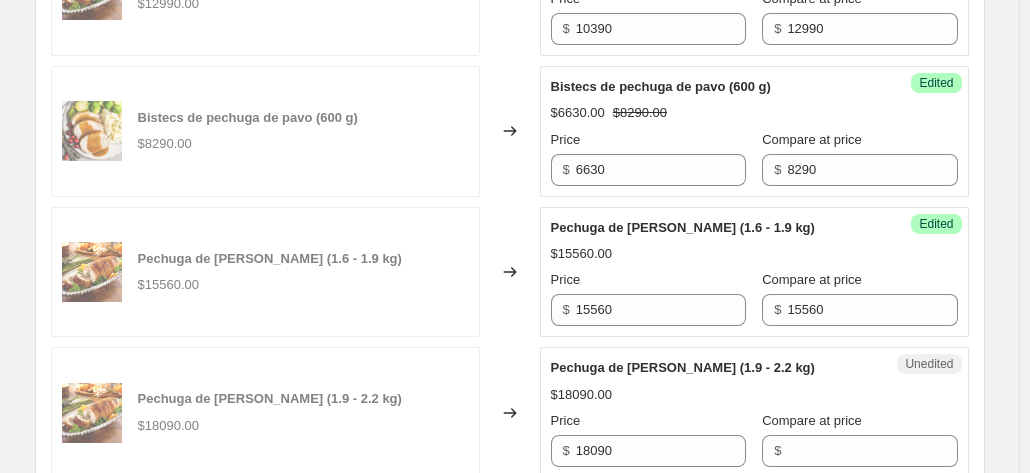 click on "Compare at price" at bounding box center (859, 280) 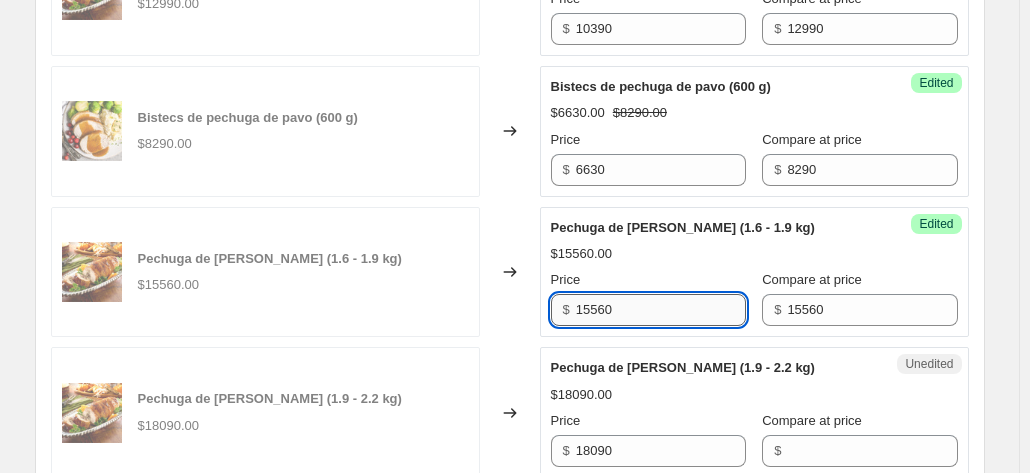 click on "15560" at bounding box center [661, 310] 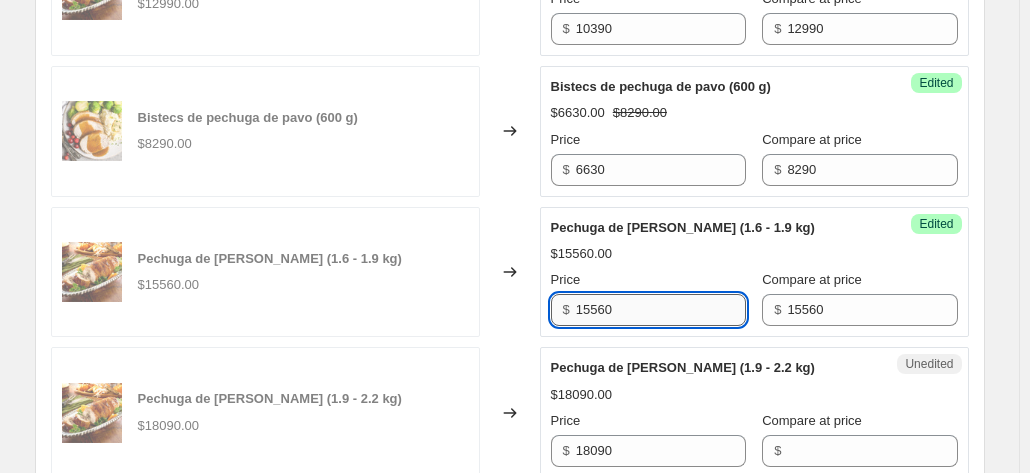 click on "15560" at bounding box center [661, 310] 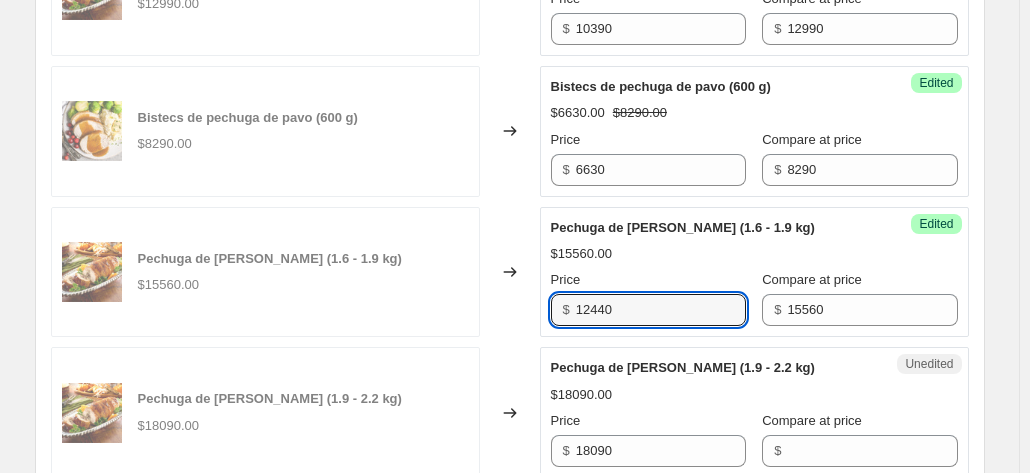 type on "12440" 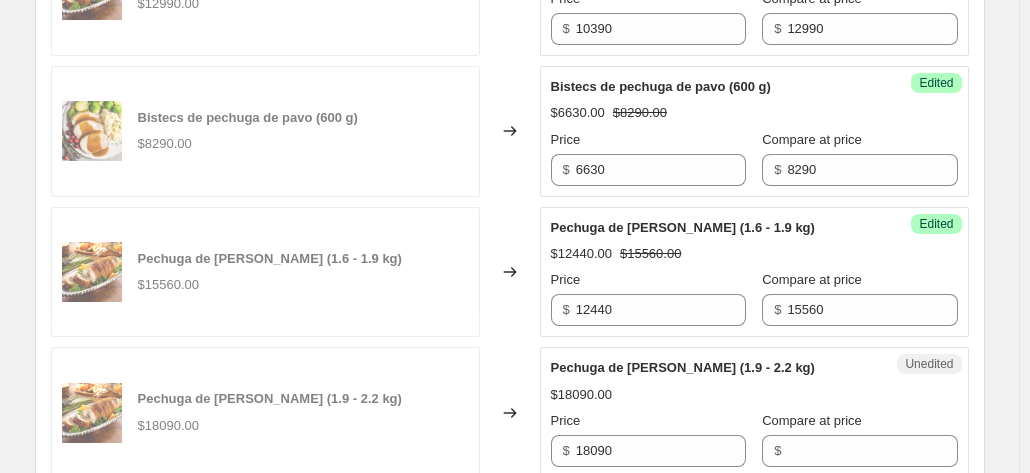 click on "Changed to" at bounding box center (510, 272) 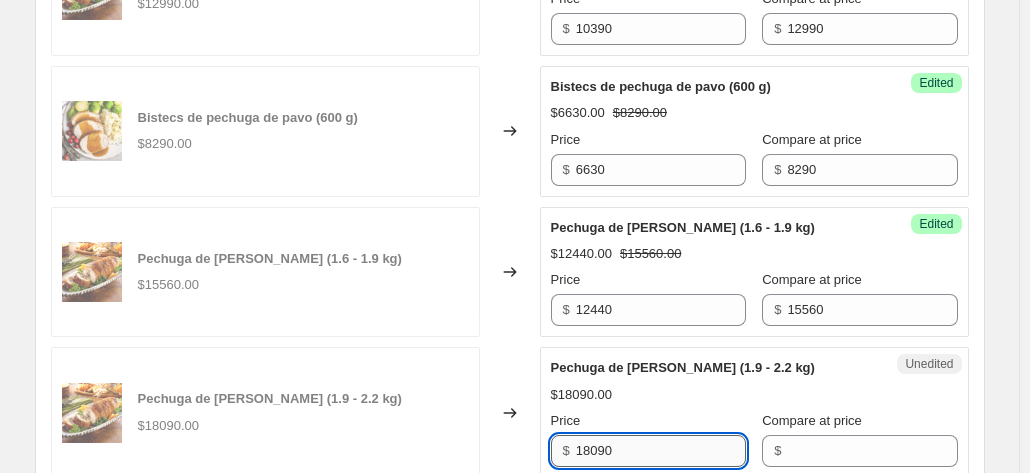 click on "18090" at bounding box center [661, 451] 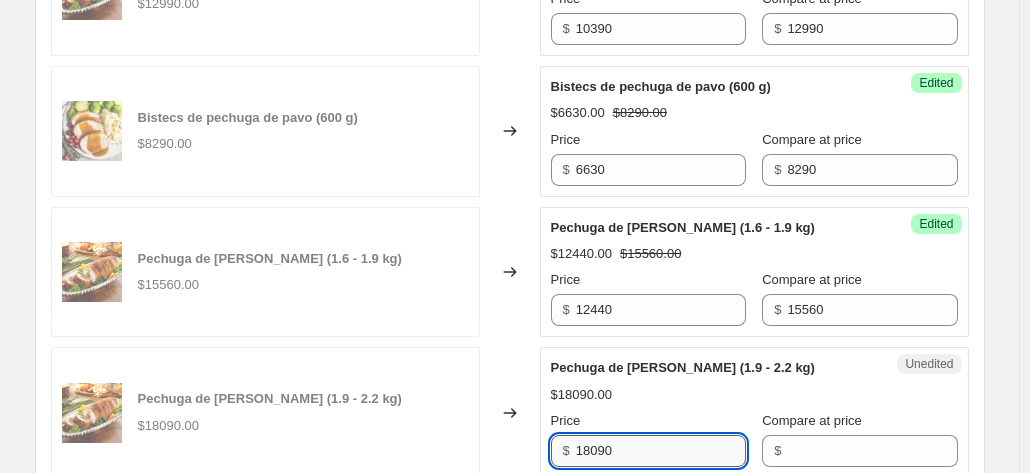 click on "18090" at bounding box center [661, 451] 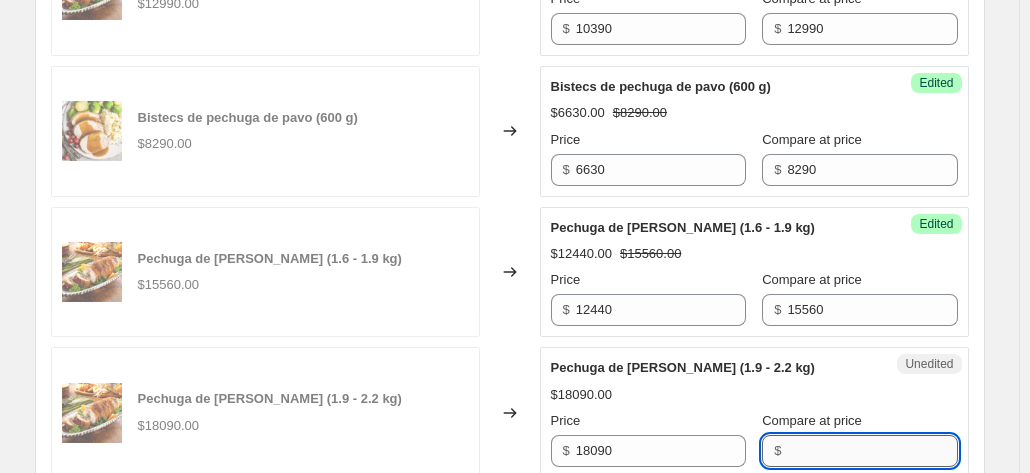 paste on "18090" 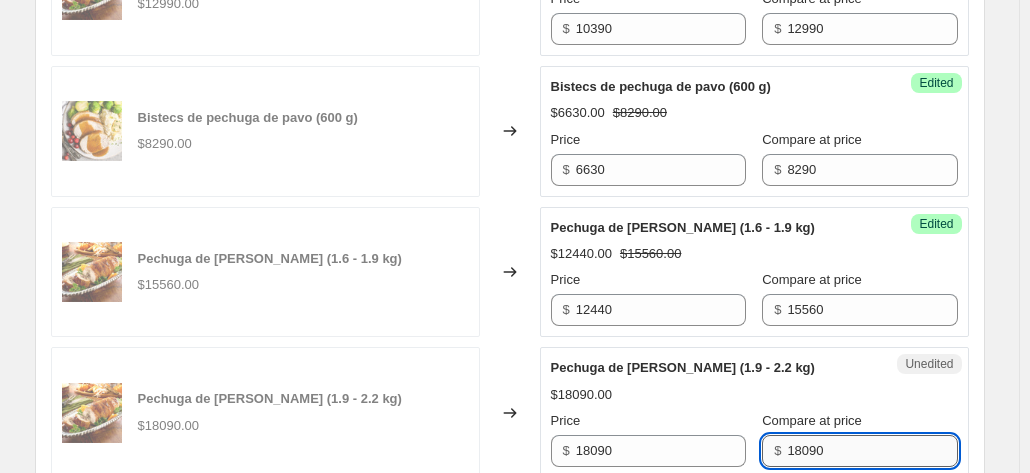click on "18090" at bounding box center [872, 451] 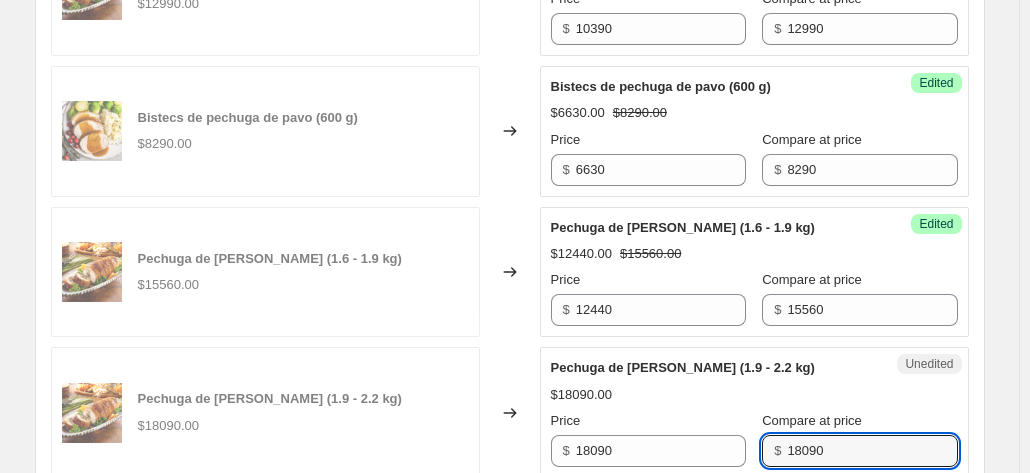 type on "18090" 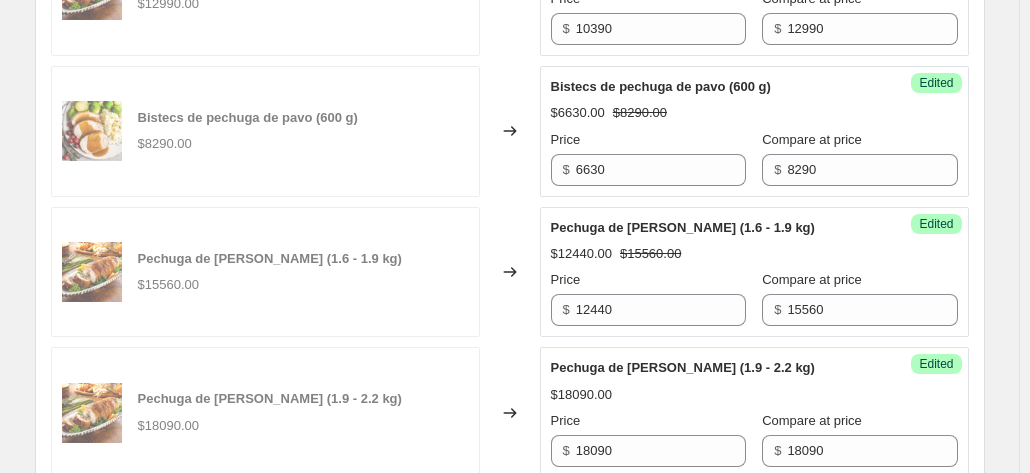 click on "Bistecs de pechuga de pavo (600 g) $8290.00" at bounding box center [265, 131] 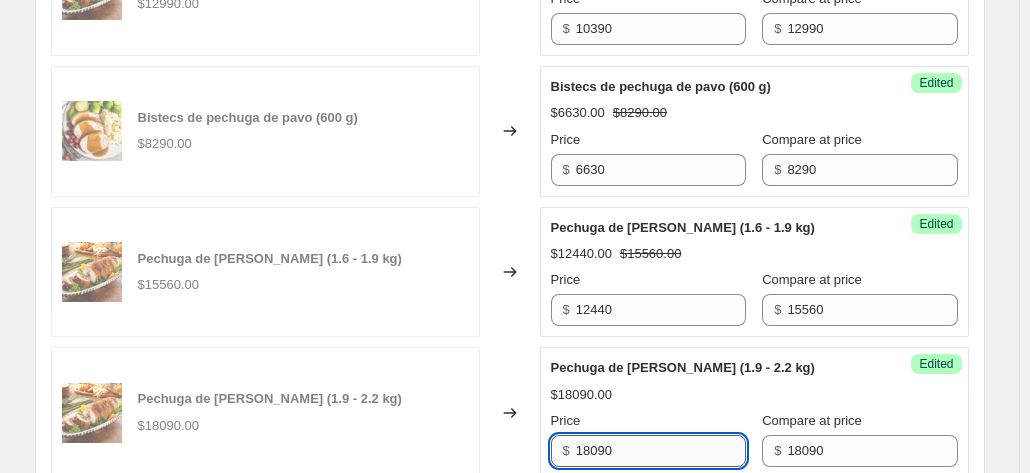 click on "18090" at bounding box center [661, 451] 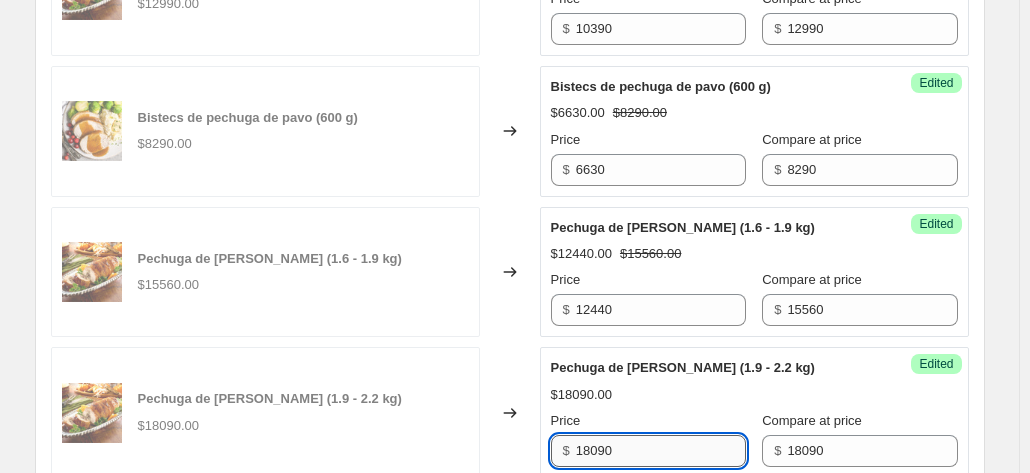 click on "18090" at bounding box center [661, 451] 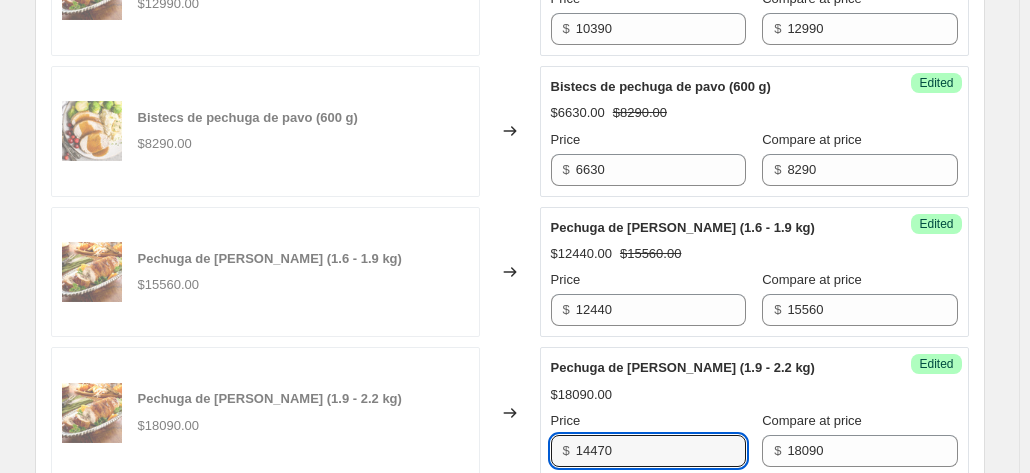 type on "14470" 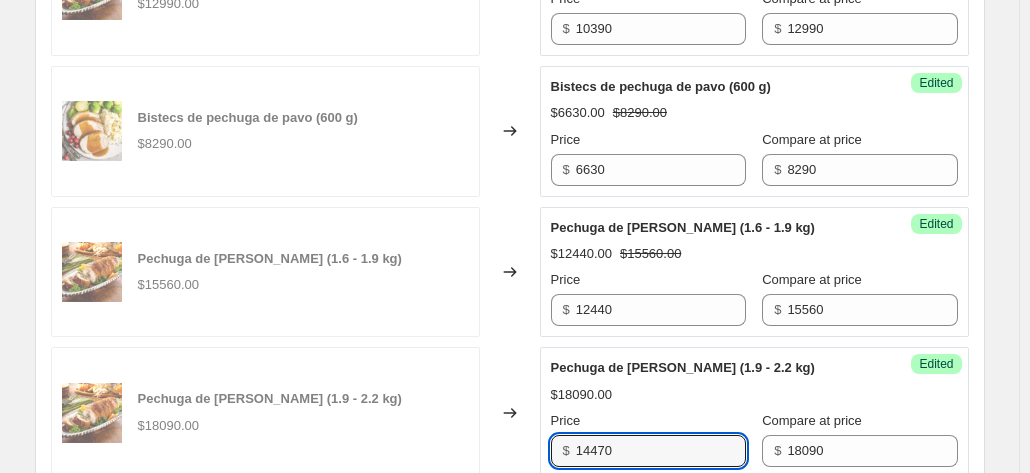 click on "Carne de pechuga de pavo molida (500 gramos (aprox)) $5990.00 Changed to Success Edited Carne de pechuga de pavo molida (500 gramos (aprox)) $4790.00 $5990.00 Price $ 4790 Compare at price $ 5990 Pechuga de pavo cortada en [PERSON_NAME] (800 g) $11990.00 Changed to Success Edited Pechuga de pavo cortada en [PERSON_NAME] (800 g) $9590.00 $11990.00 Price $ 9590 Compare at price $ 11990 Pechuga de pavo deshuesada (1.3 - 1.6 kg) $12990.00 Changed to Success Edited Pechuga de pavo deshuesada (1.3 - 1.6 kg) $10390.00 $12990.00 Price $ 10390 Compare at price $ 12990 Bistecs de pechuga de pavo (600 g) $8290.00 Changed to Success Edited Bistecs de pechuga de pavo (600 g) $6630.00 $8290.00 Price $ 6630 Compare at price $ 8290 Pechuga de pavo deshuesada (1.6 - 1.9 kg) $15560.00 Changed to Success Edited Pechuga de pavo deshuesada (1.6 - 1.9 kg) $12440.00 $15560.00 Price $ 12440 Compare at price $ 15560 Pechuga de pavo deshuesada (1.9 - 2.2 kg) $18090.00 Changed to Success Edited Pechuga de pavo deshuesada (1.9 - 2.2 kg) $18090.00 $" at bounding box center (510, 40) 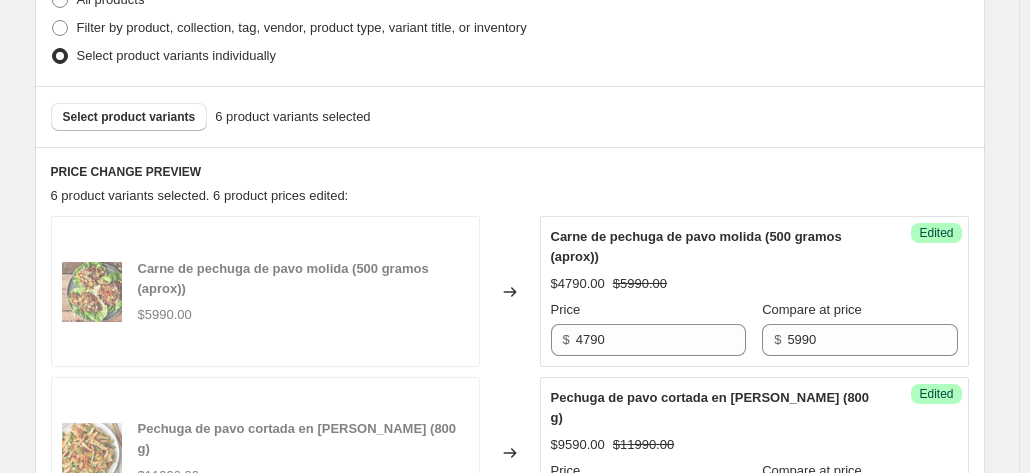 scroll, scrollTop: 634, scrollLeft: 0, axis: vertical 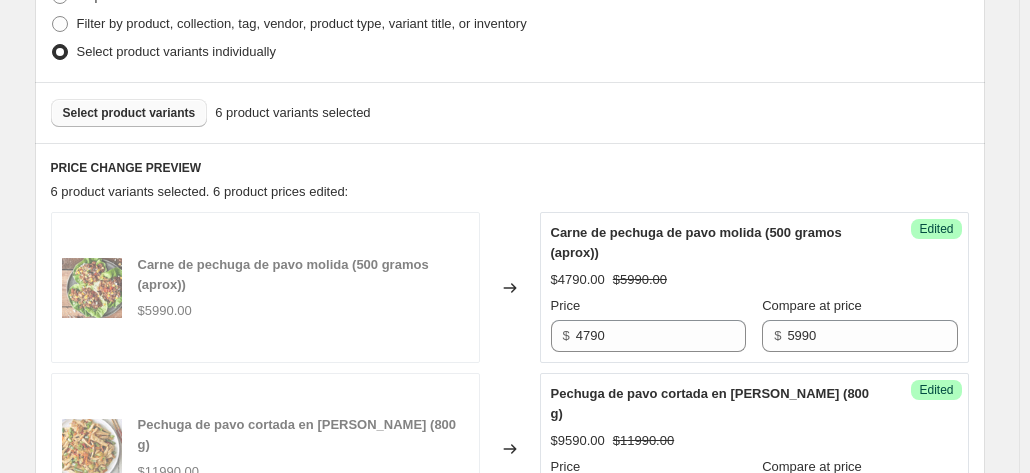 click on "Select product variants" at bounding box center (129, 113) 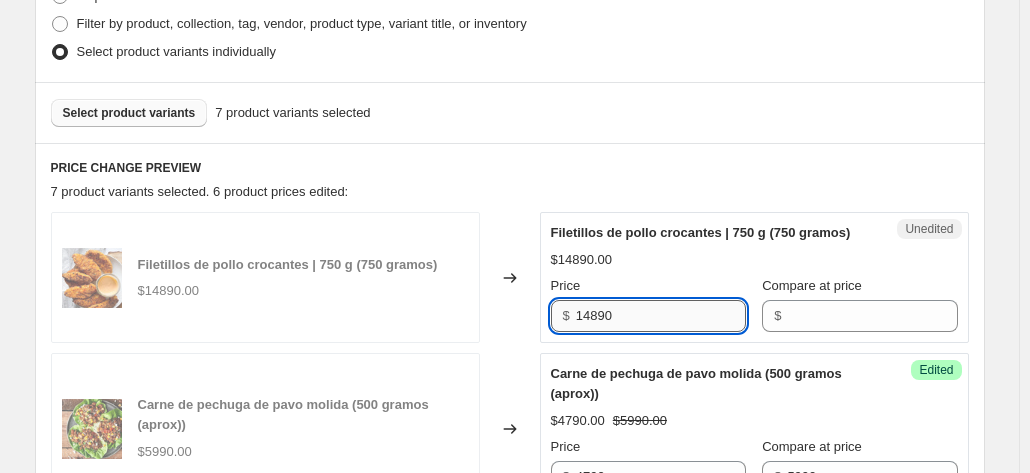 click on "14890" at bounding box center (661, 316) 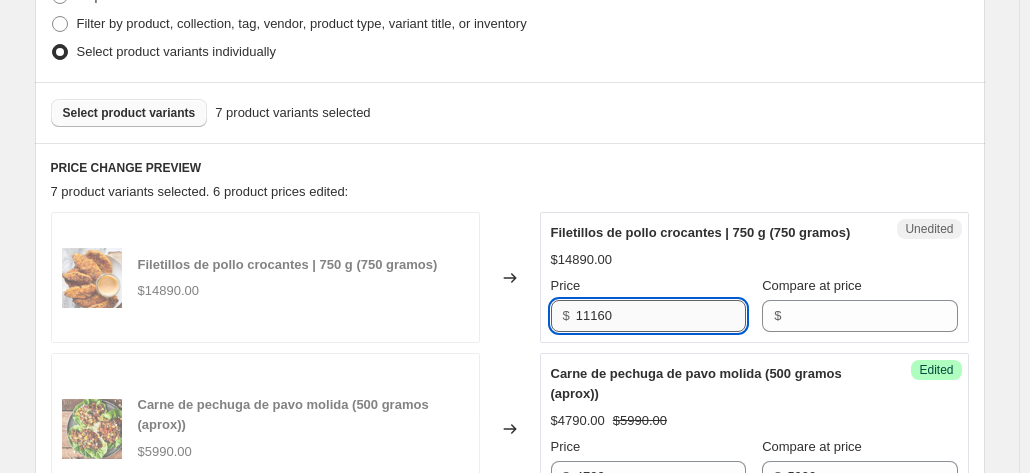 click on "11160" at bounding box center (661, 316) 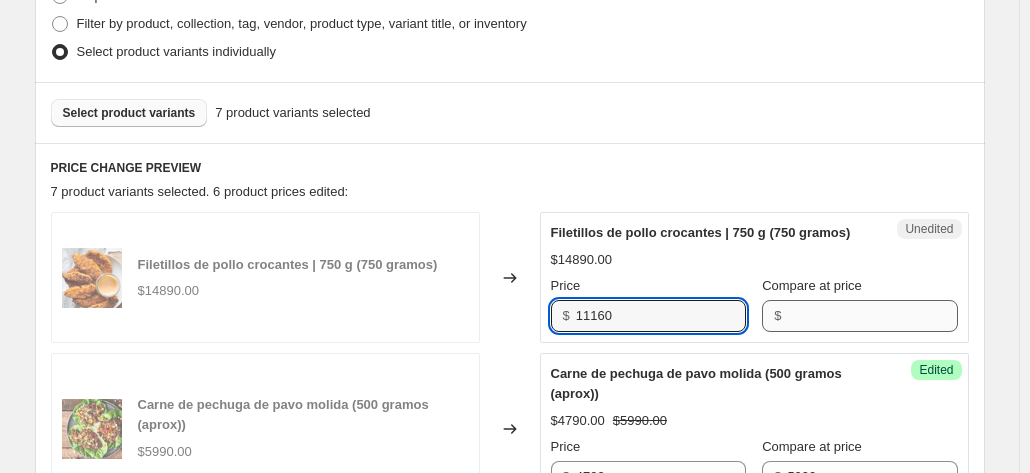 type on "11160" 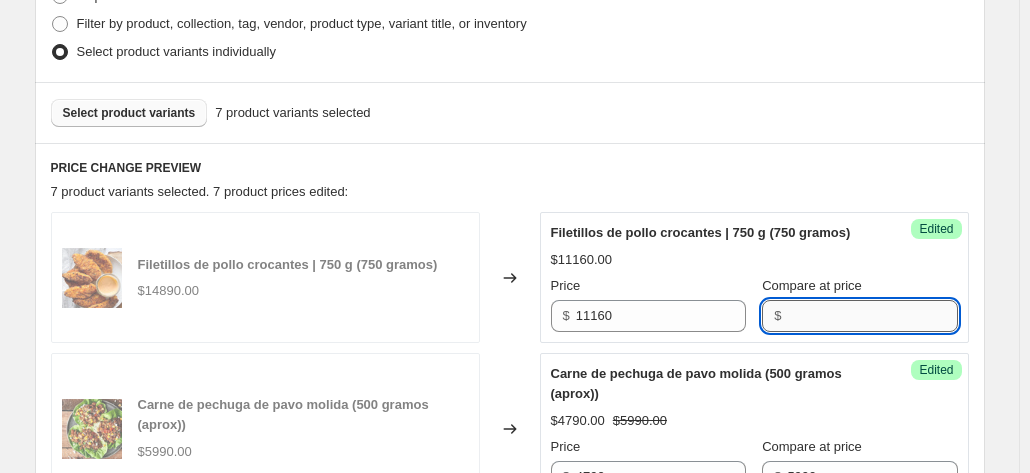 click on "Compare at price" at bounding box center (872, 316) 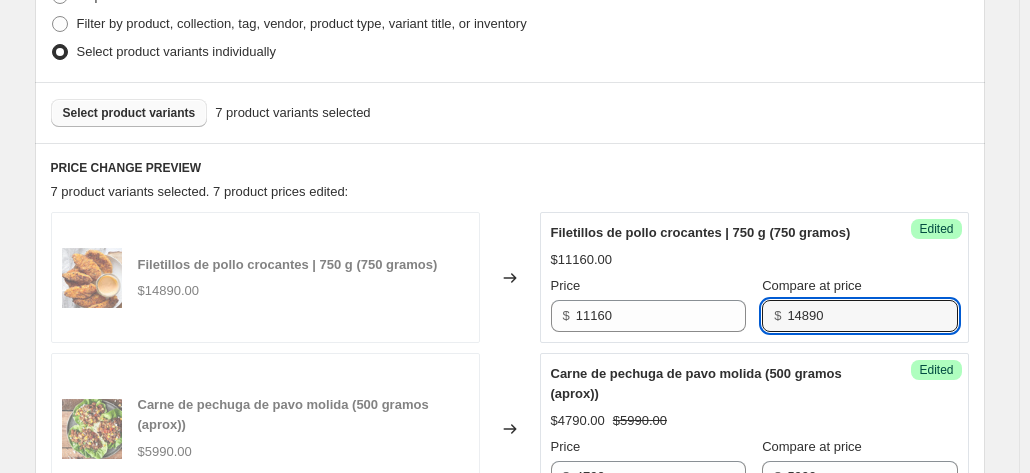 type on "14890" 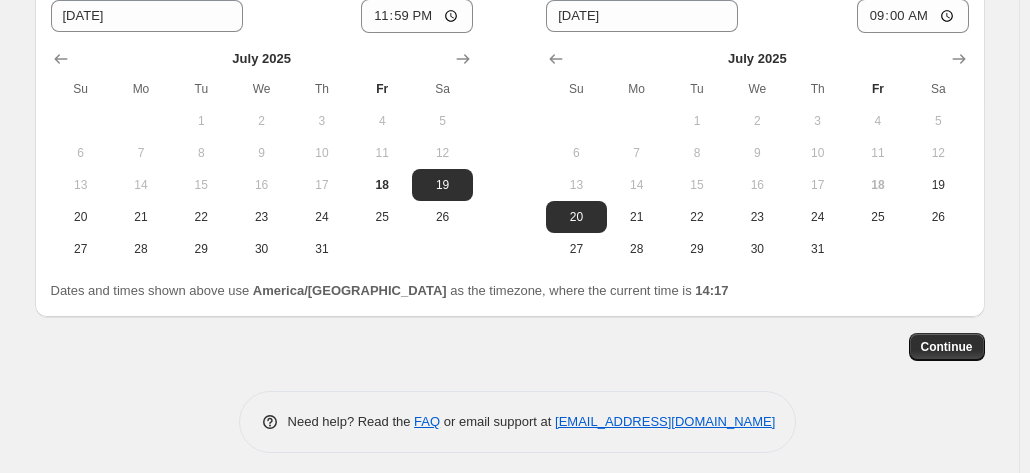 scroll, scrollTop: 2094, scrollLeft: 0, axis: vertical 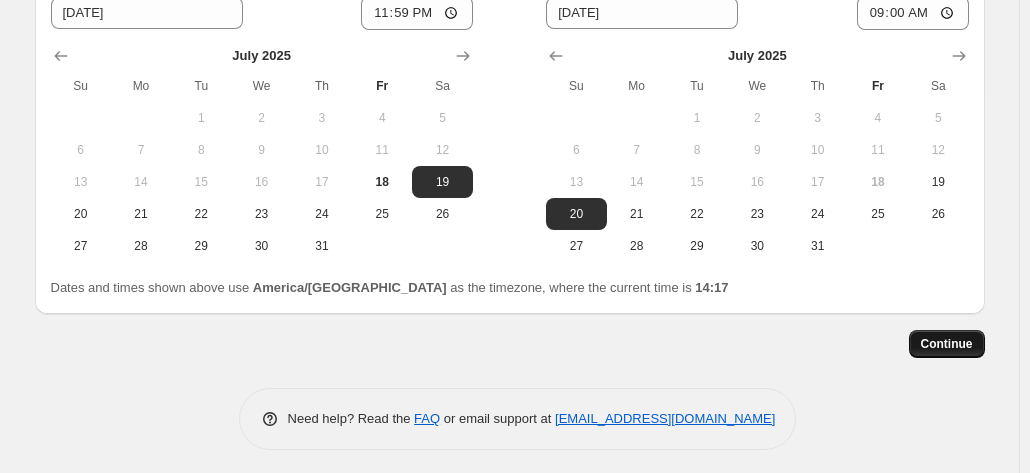 click on "Continue" at bounding box center (947, 344) 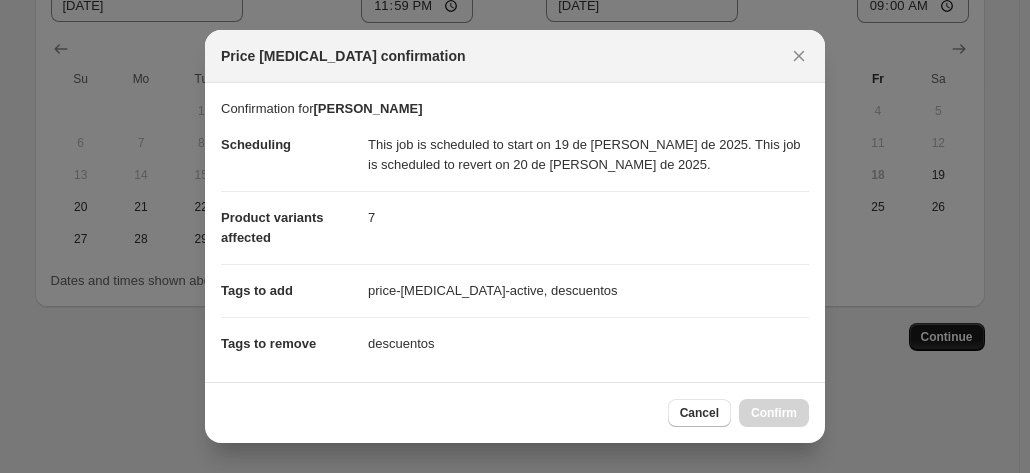 scroll, scrollTop: 0, scrollLeft: 0, axis: both 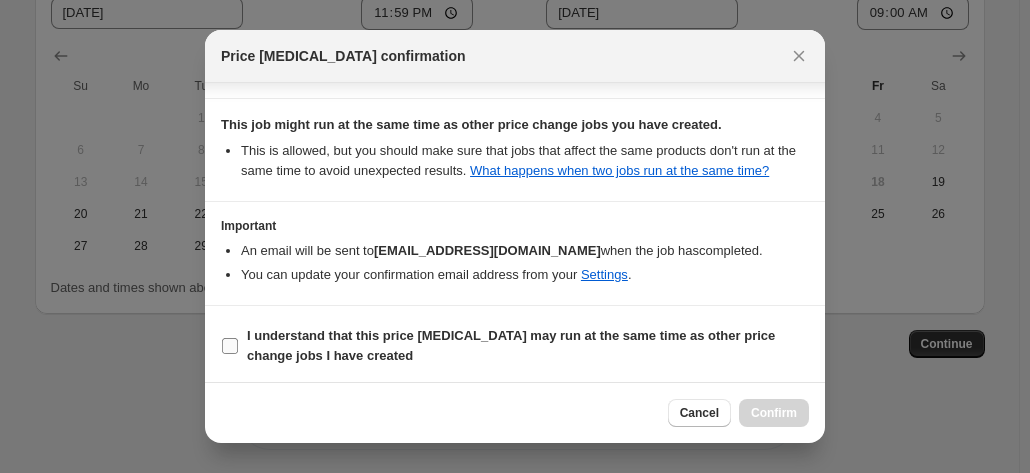 click on "I understand that this price [MEDICAL_DATA] may run at the same time as other price change jobs I have created" at bounding box center (528, 346) 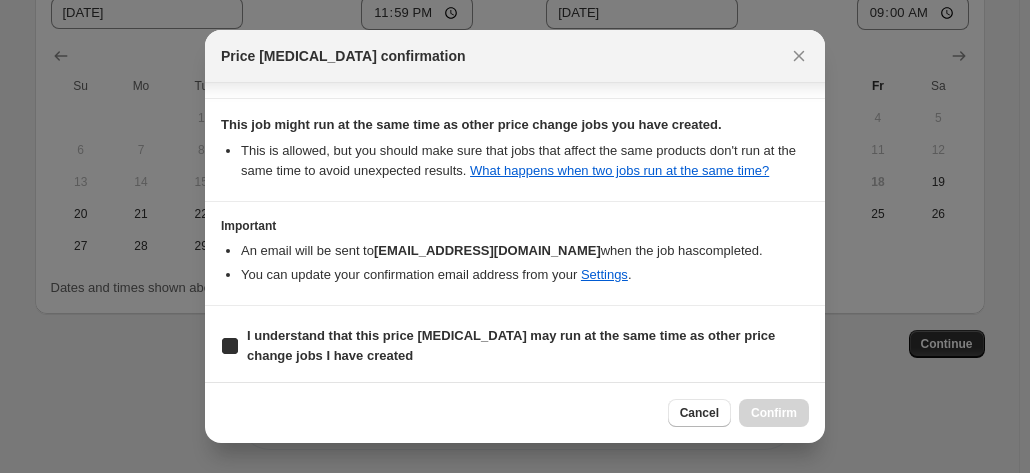 checkbox on "true" 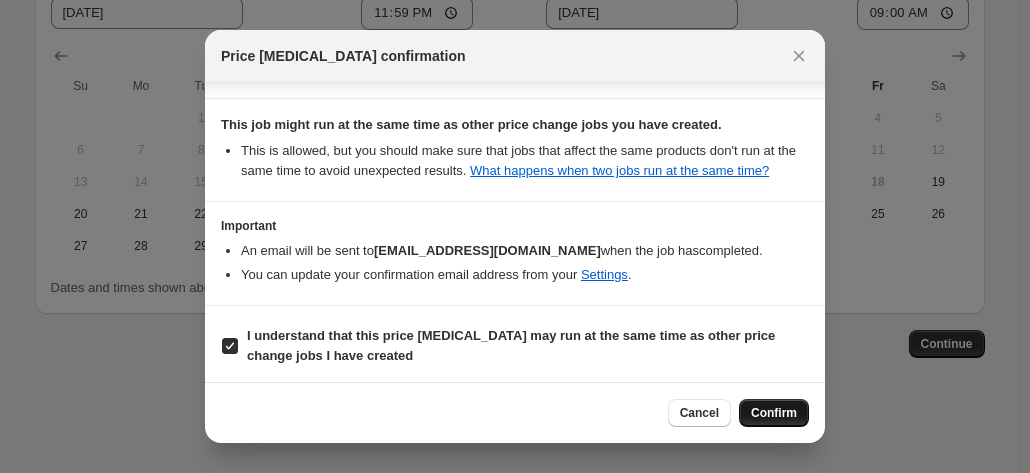click on "Confirm" at bounding box center (774, 413) 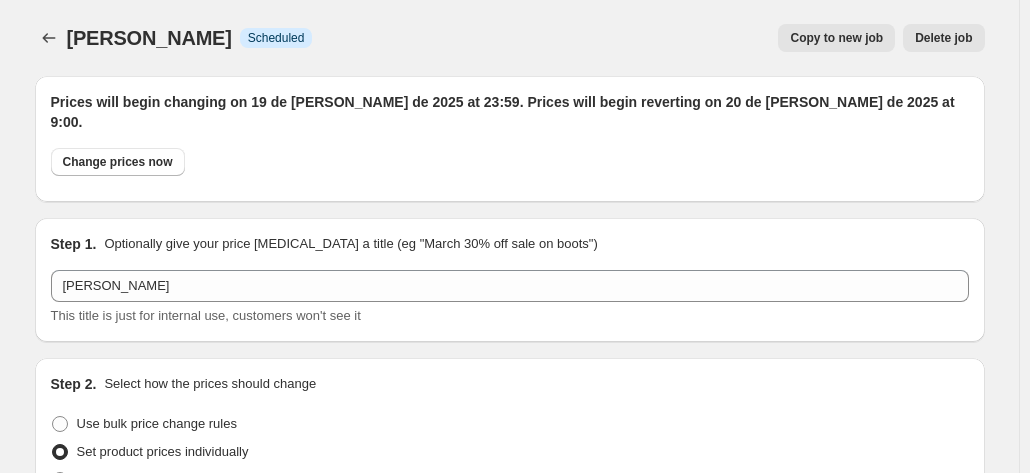 scroll, scrollTop: 2094, scrollLeft: 0, axis: vertical 